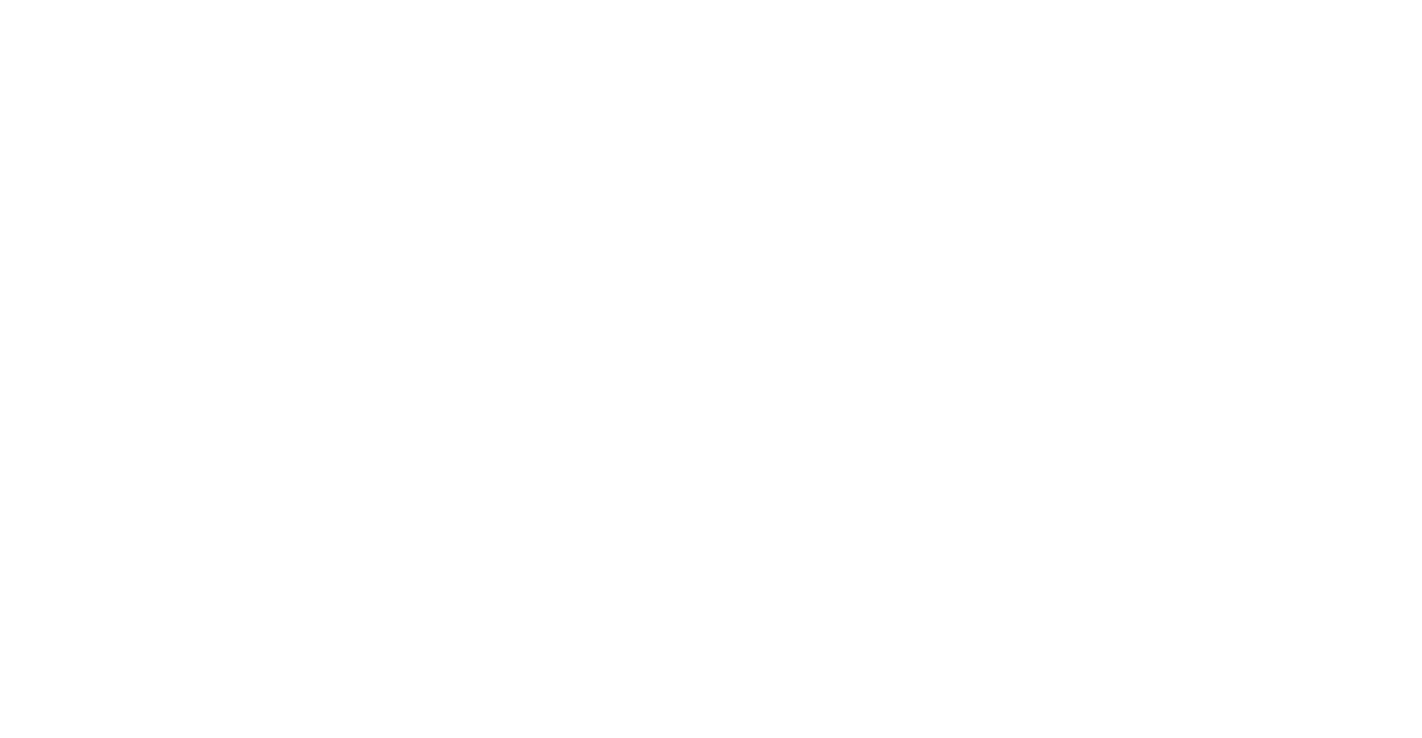 scroll, scrollTop: 0, scrollLeft: 0, axis: both 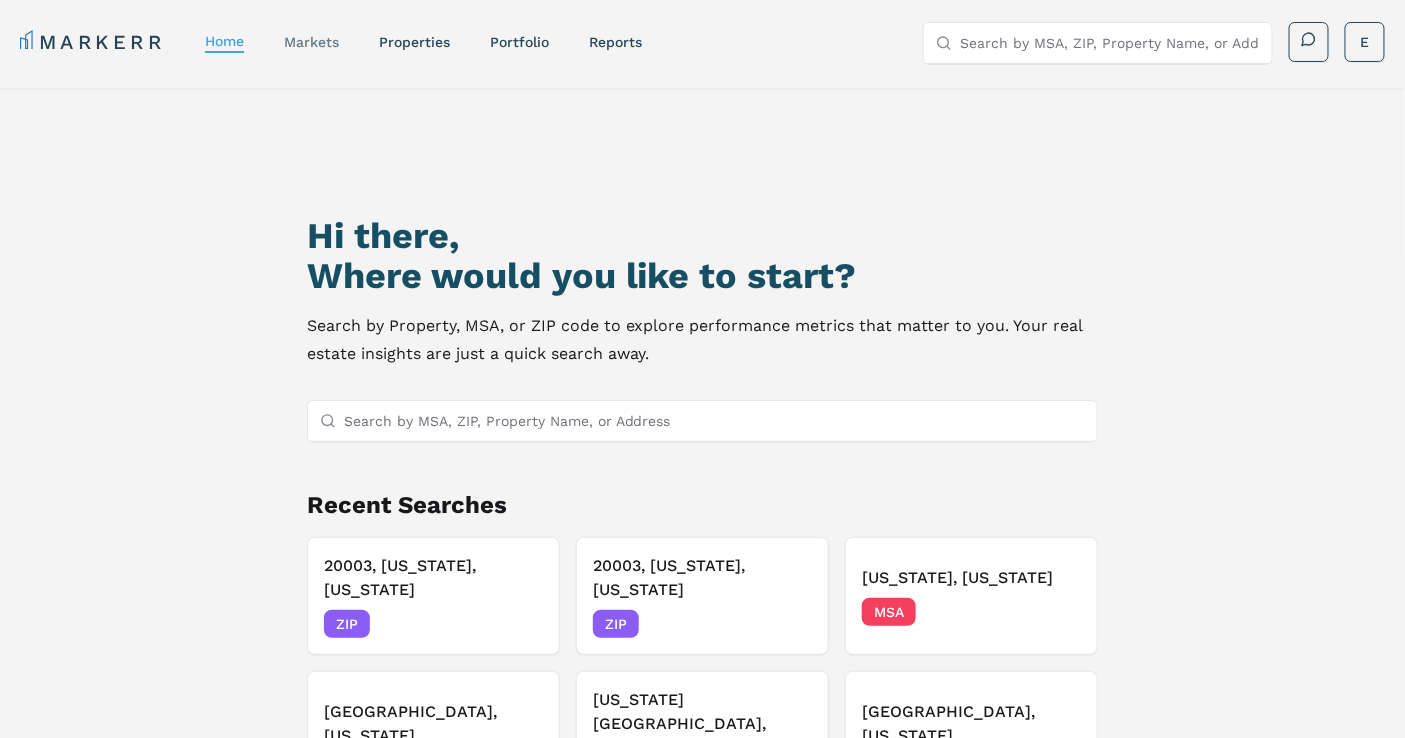 click on "markets" at bounding box center [311, 42] 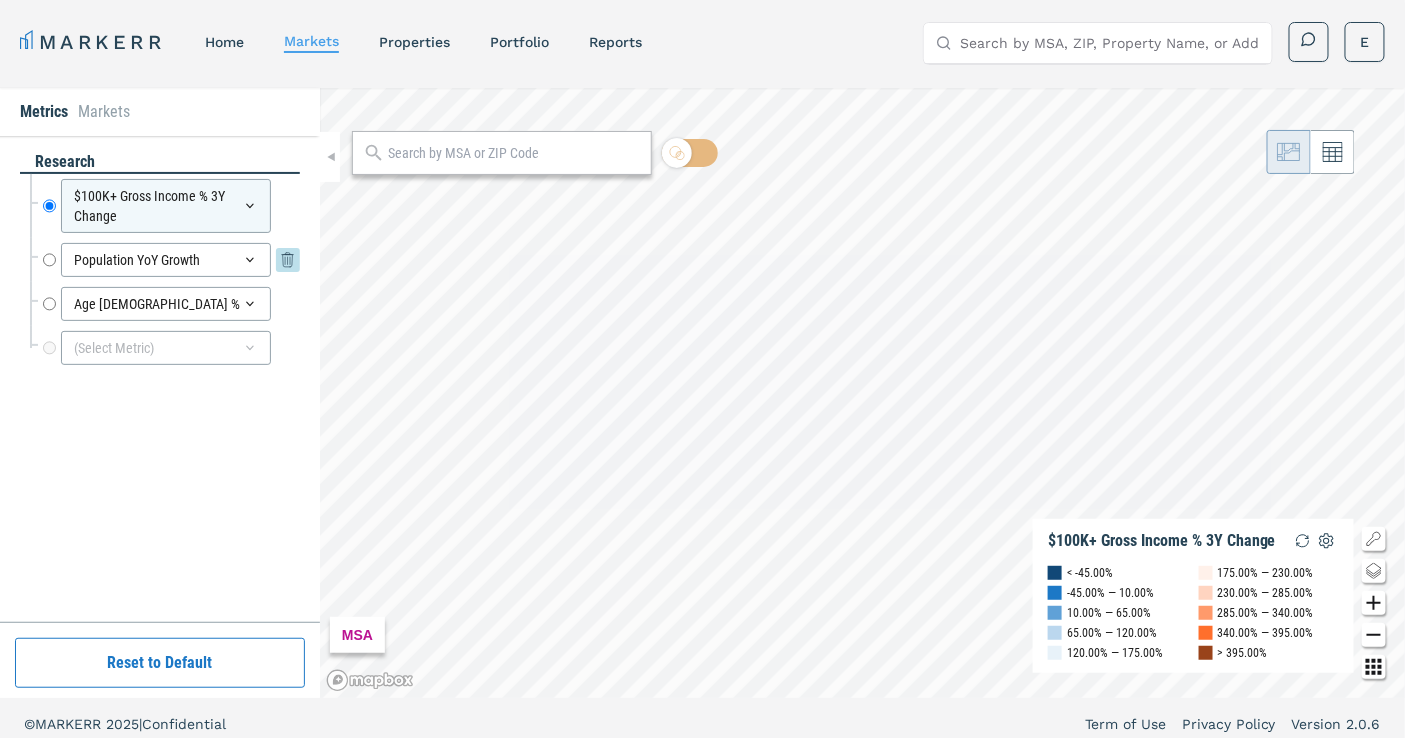 click on "Population YoY Growth" at bounding box center (49, 260) 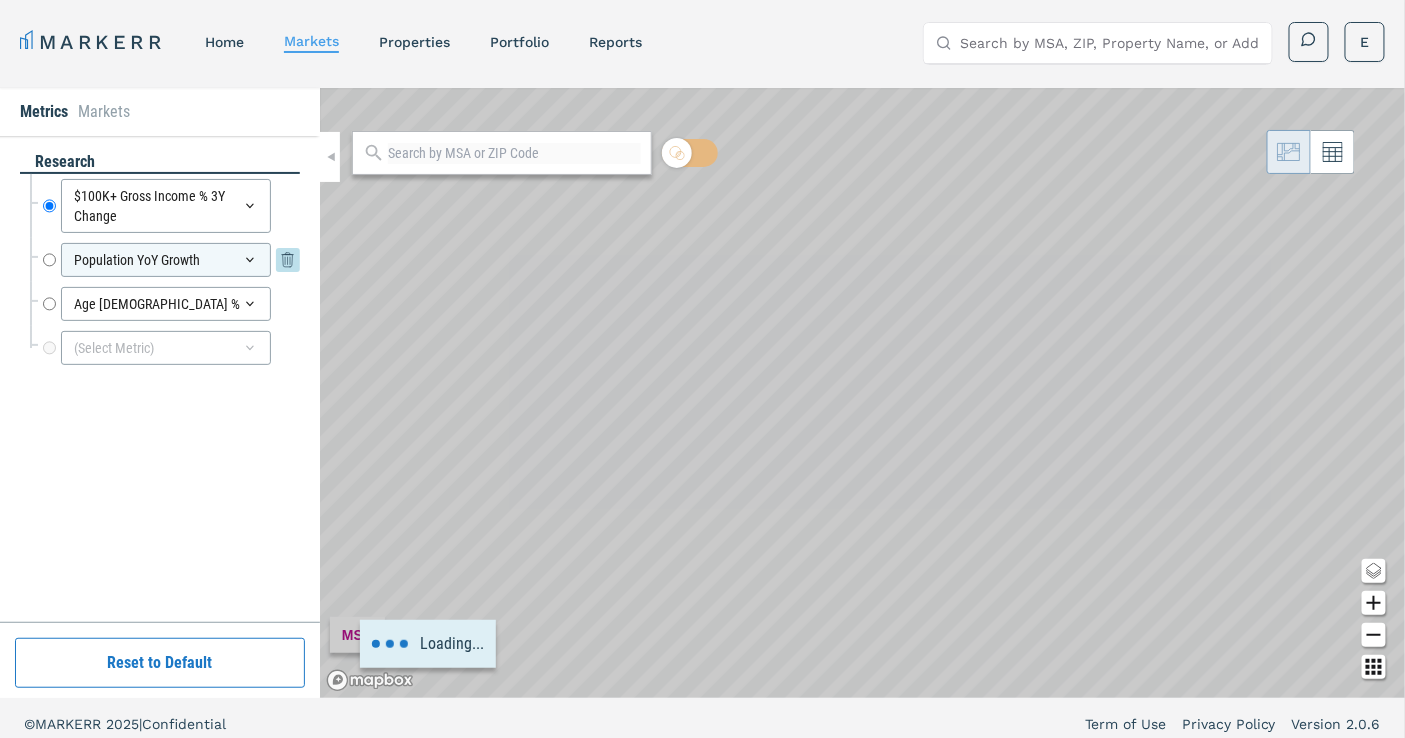 radio on "false" 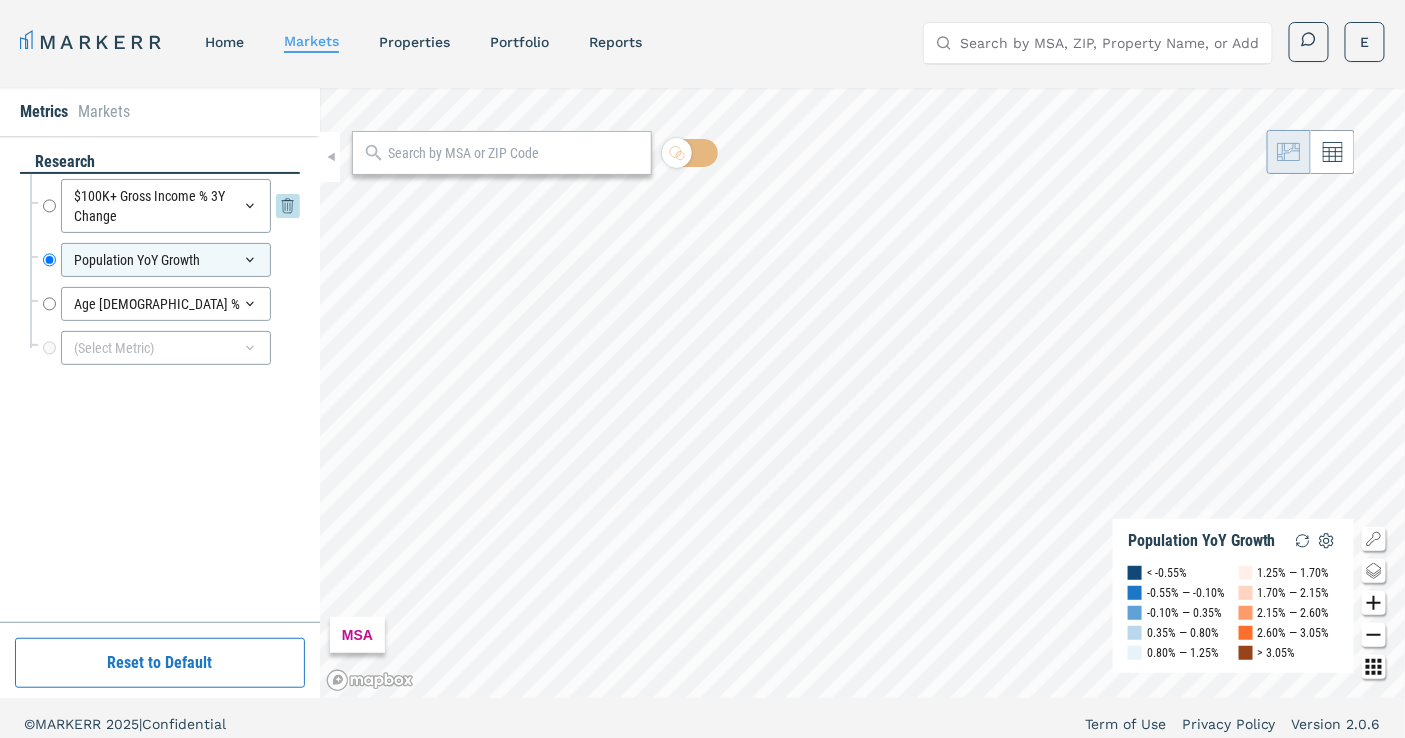 click 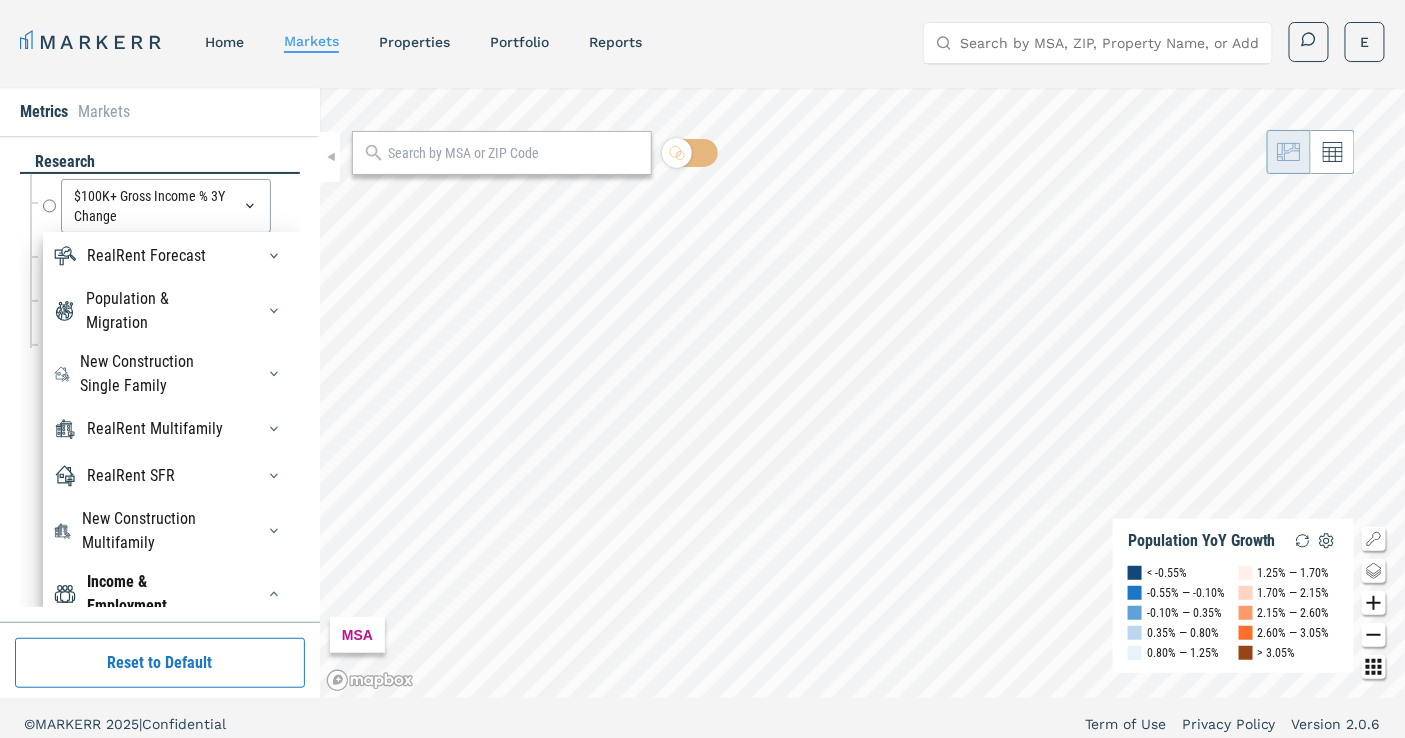 scroll, scrollTop: 111, scrollLeft: 0, axis: vertical 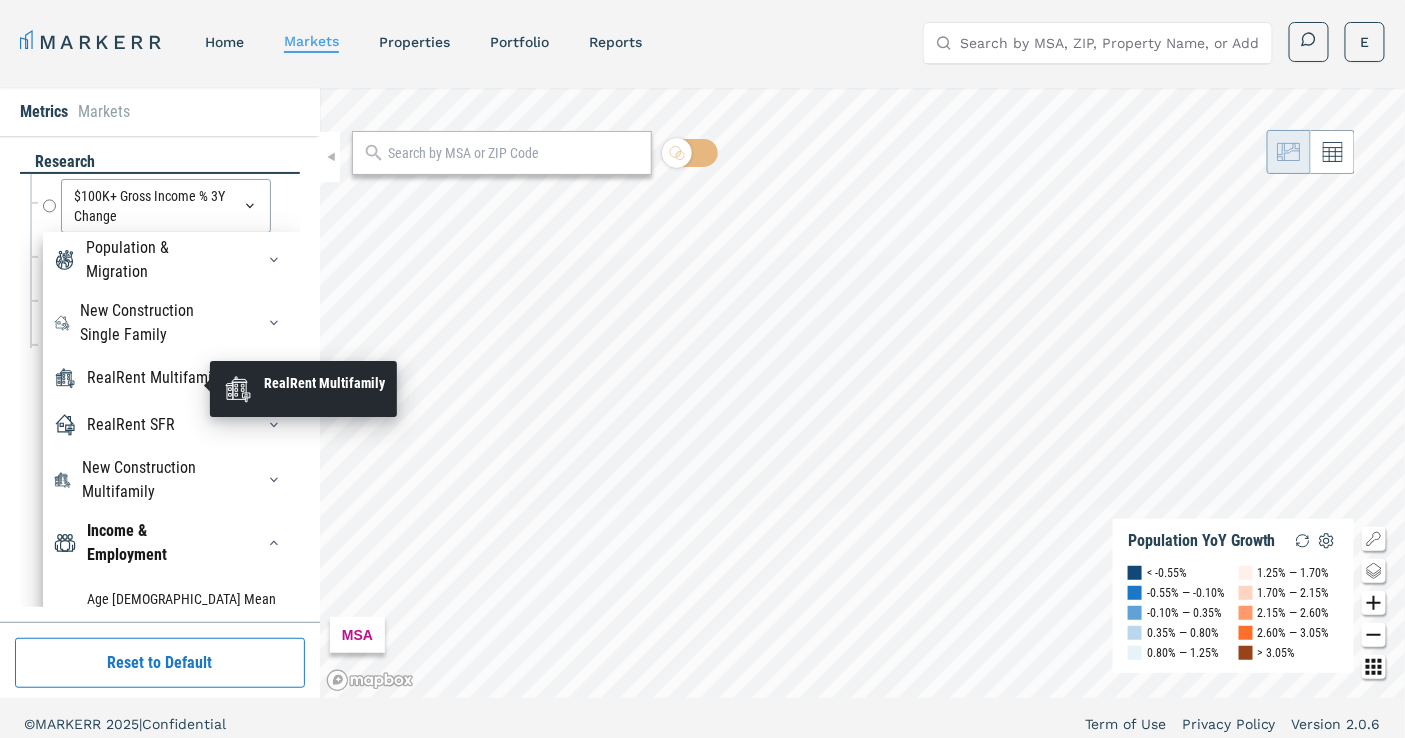 click on "RealRent Multifamily" at bounding box center [155, 378] 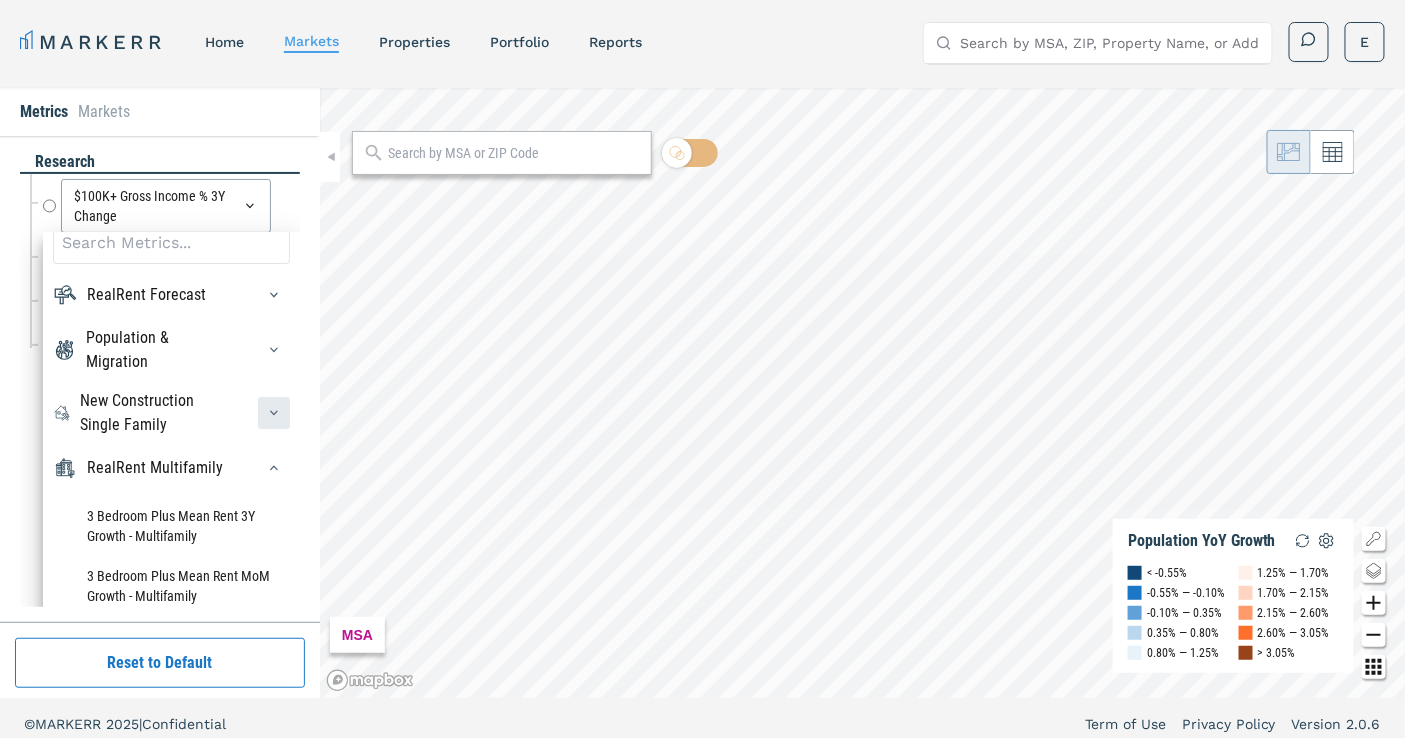 scroll, scrollTop: 0, scrollLeft: 0, axis: both 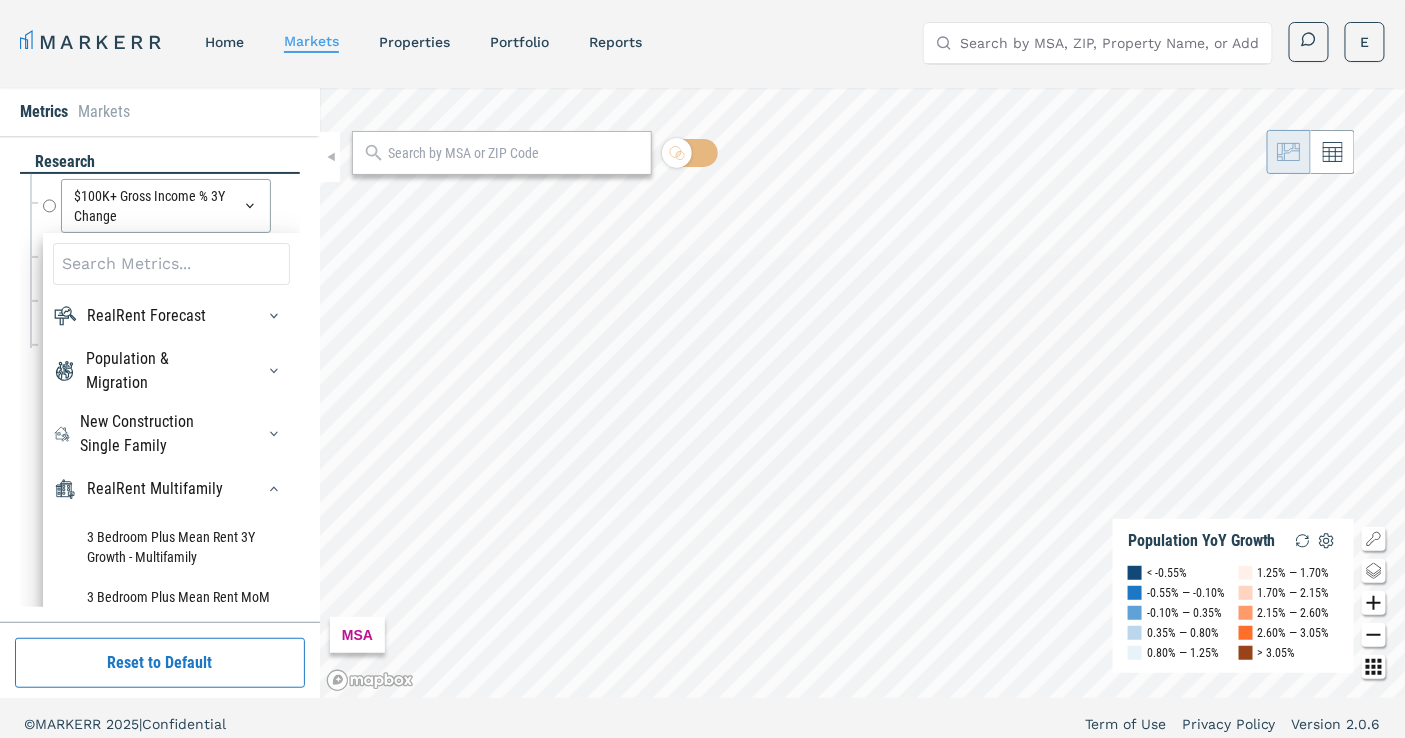 click at bounding box center (171, 264) 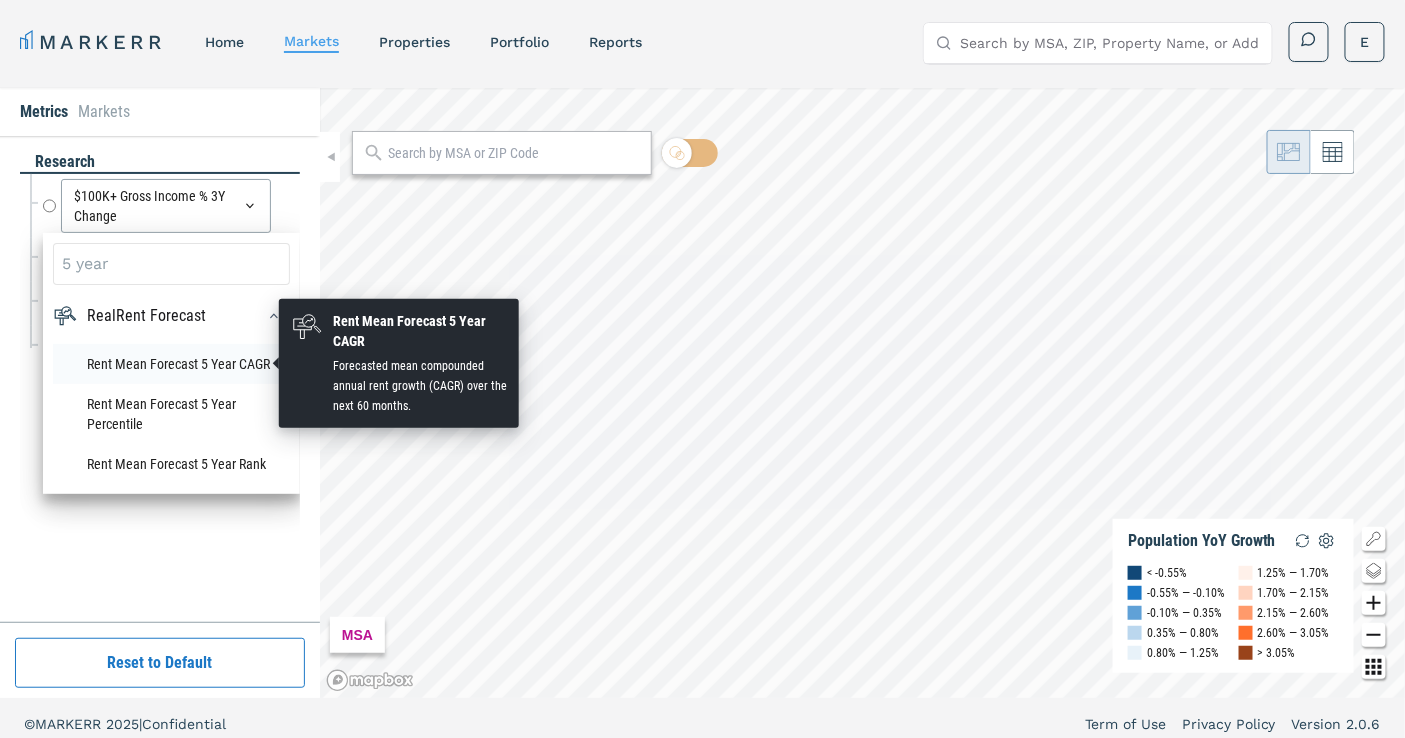 type on "5 year" 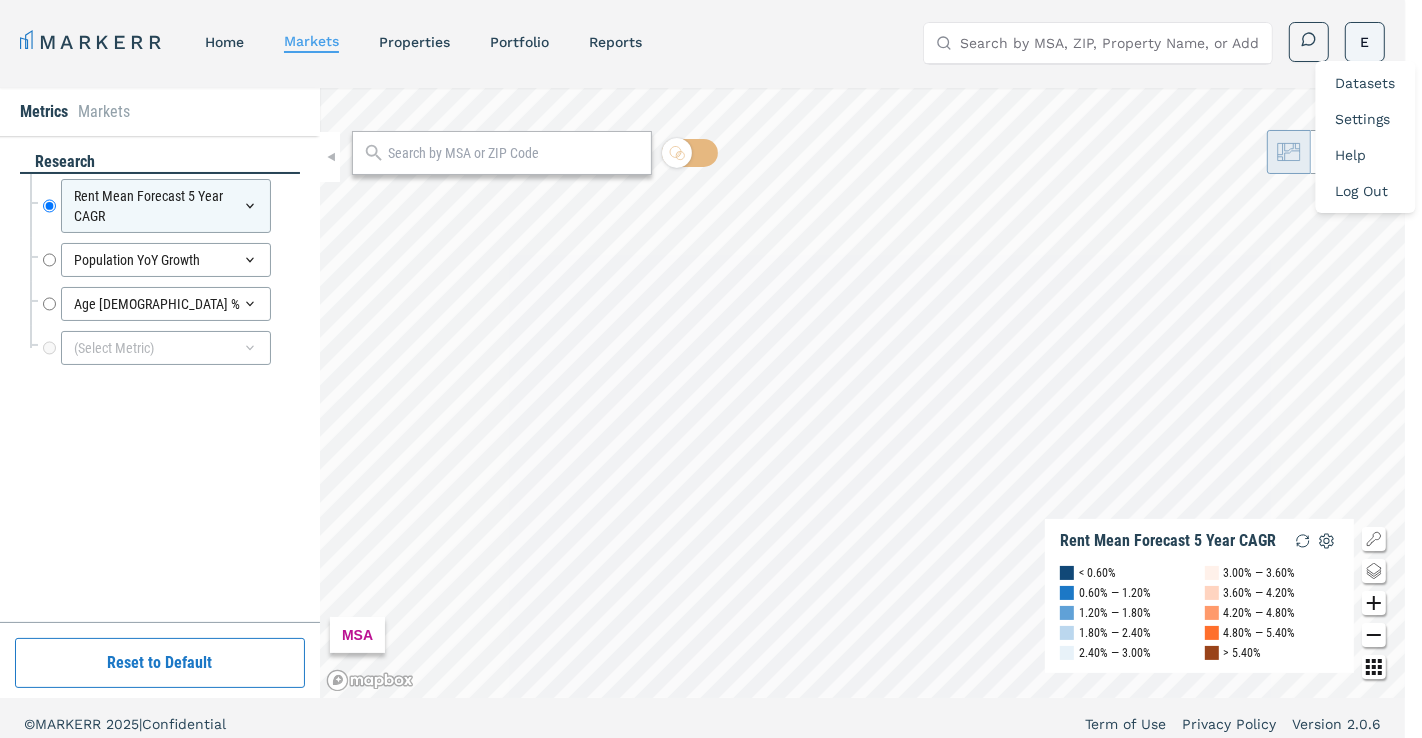 click on "MARKERR home markets properties Portfolio reports Search by MSA, ZIP, Property Name, or Address E Datasets Settings Help Log Out MARKERR Toggle menu Search by MSA, ZIP, Property Name, or Address home markets properties Portfolio reports E Metrics Markets research Rent Mean Forecast 5 Year CAGR Rent Mean Forecast 5 Year CAGR Population YoY Growth Population YoY Growth Age 25-34 % Age 25-34 % (Select Metric) Reset to Default MSA Rent Mean Forecast 5 Year CAGR  < 0.60% 0.60% — 1.20% 1.20% — 1.80% 1.80% — 2.40% 2.40% — 3.00% 3.00% — 3.60% 3.60% — 4.20% 4.20% — 4.80% 4.80% — 5.40% > 5.40% ©  MARKERR   2025  |  Confidential Term of Use Privacy Policy Version 2.0.6" at bounding box center [711, 375] 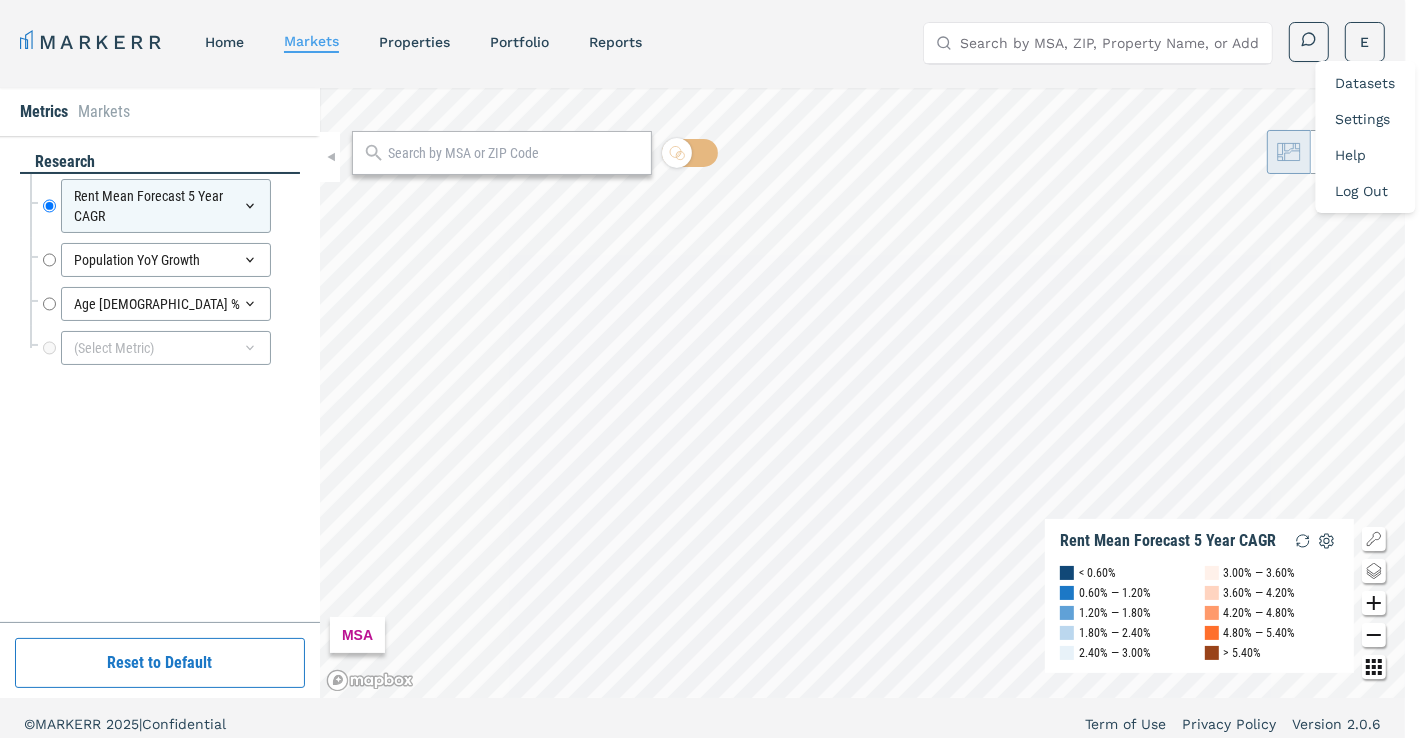 click on "Datasets" at bounding box center (1366, 83) 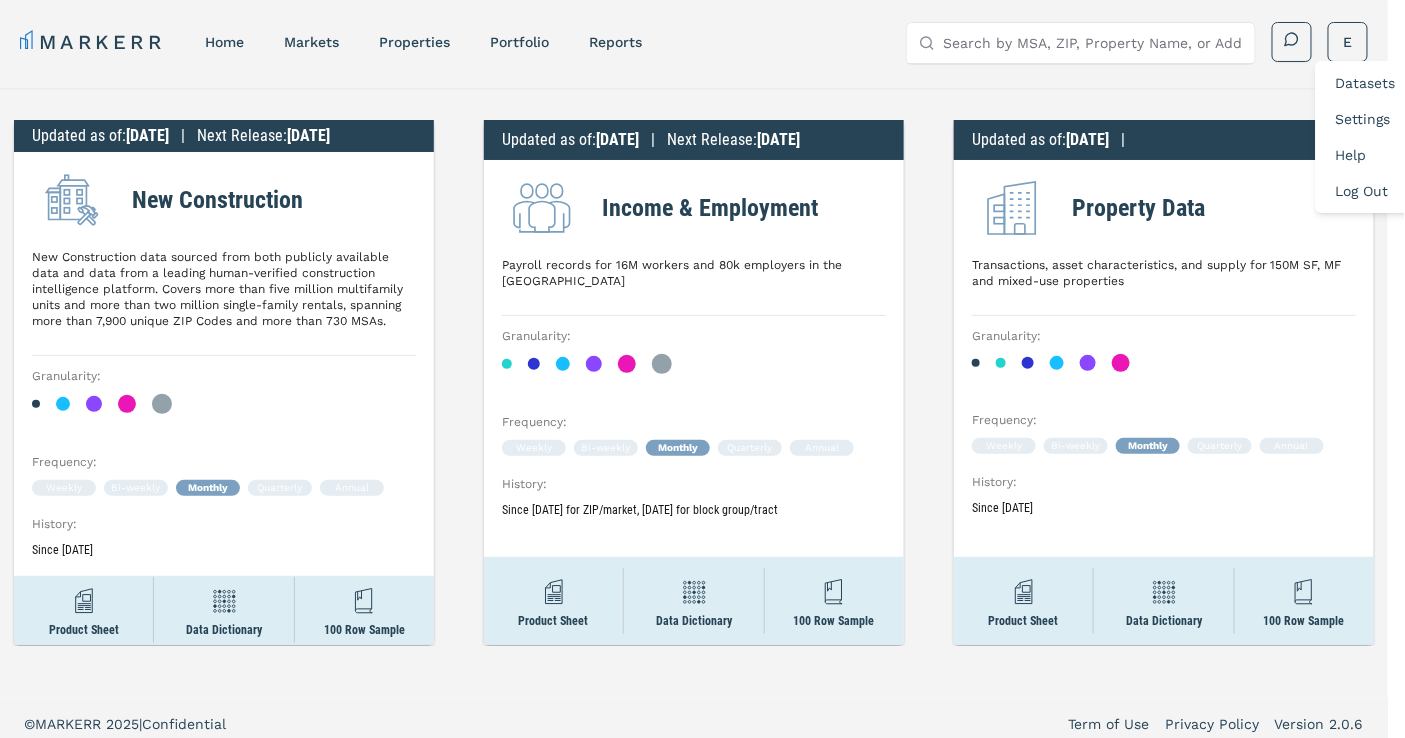 click on "MARKERR home markets properties Portfolio reports Search by MSA, ZIP, Property Name, or Address E Datasets Settings Help Log Out MARKERR Toggle menu Search by MSA, ZIP, Property Name, or Address home markets properties Portfolio reports E Updated as of :  6/30/2025  |  Next Release :  8/12/2025 New Construction New Construction data sourced from both publicly available data and data from a leading human-verified construction intelligence platform. Covers more than five million multifamily units and more than two million single-family rentals, spanning more than 7,900 unique ZIP Codes and more than 730 MSAs. Granularity : Frequency : Weekly Bi-weekly Monthly Quarterly Annual History : Since 2022 Product Sheet Data Dictionary 100 Row Sample Updated as of :  5/31/2025  |  Next Release :  8/28/2025 Income & Employment Payroll records for 16M workers and 80k employers in the US Granularity : Frequency : Weekly Bi-weekly Monthly Quarterly Annual History : Product Sheet Data Dictionary 100 Row Sample :  :" at bounding box center [702, 375] 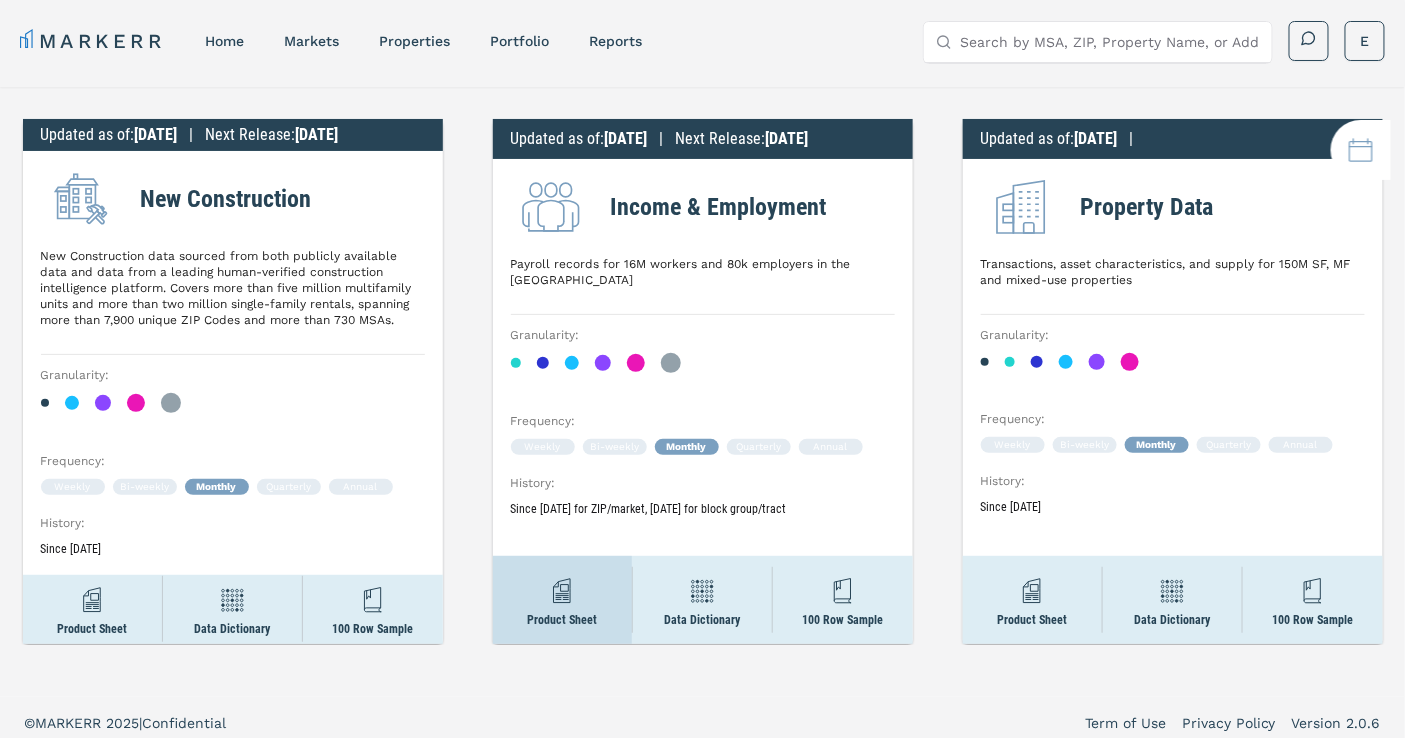 scroll, scrollTop: 0, scrollLeft: 0, axis: both 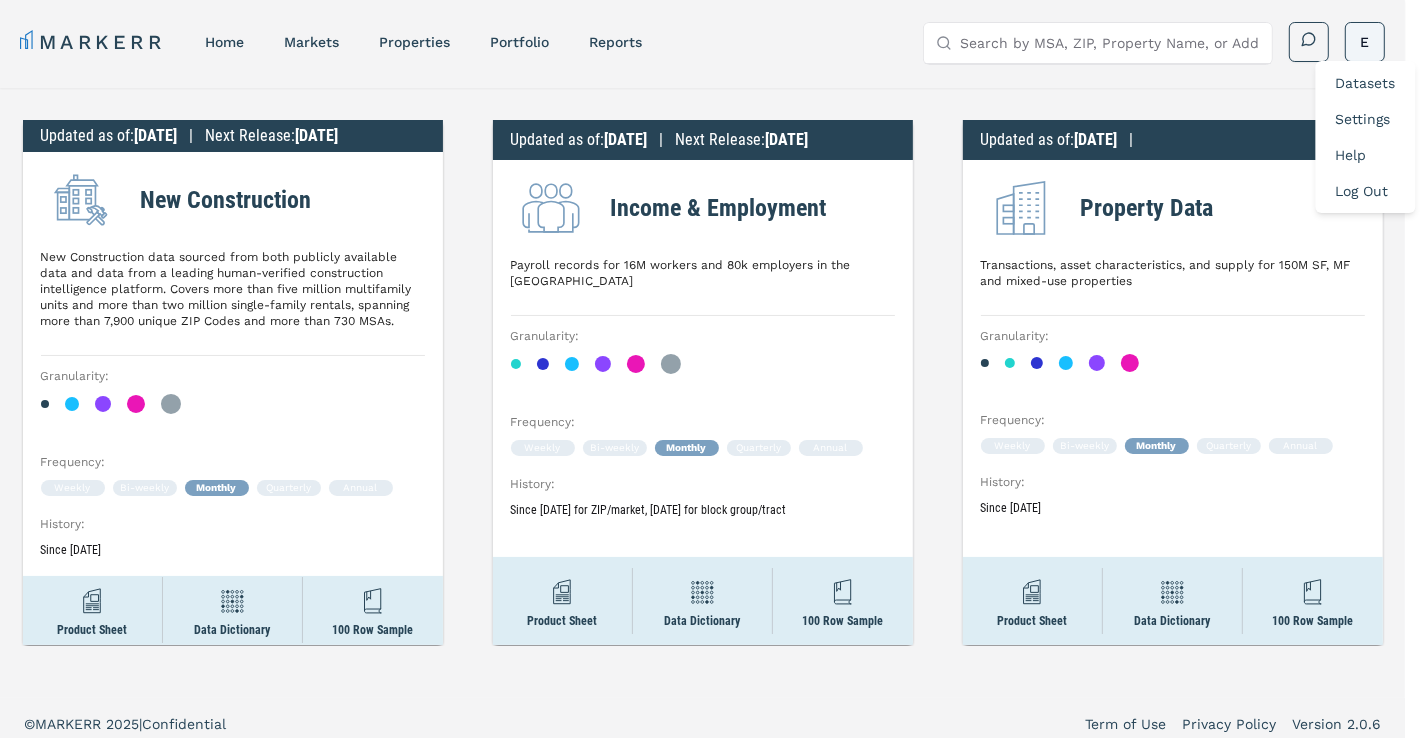 click on "MARKERR home markets properties Portfolio reports Search by MSA, ZIP, Property Name, or Address E Datasets Settings Help Log Out MARKERR Toggle menu Search by MSA, ZIP, Property Name, or Address home markets properties Portfolio reports E Updated as of :  6/30/2025  |  Next Release :  8/12/2025 New Construction New Construction data sourced from both publicly available data and data from a leading human-verified construction intelligence platform. Covers more than five million multifamily units and more than two million single-family rentals, spanning more than 7,900 unique ZIP Codes and more than 730 MSAs. Granularity : Frequency : Weekly Bi-weekly Monthly Quarterly Annual History : Since 2022 Product Sheet Data Dictionary 100 Row Sample Updated as of :  5/31/2025  |  Next Release :  8/28/2025 Income & Employment Payroll records for 16M workers and 80k employers in the US Granularity : Frequency : Weekly Bi-weekly Monthly Quarterly Annual History : Product Sheet Data Dictionary 100 Row Sample :  :" at bounding box center (711, 375) 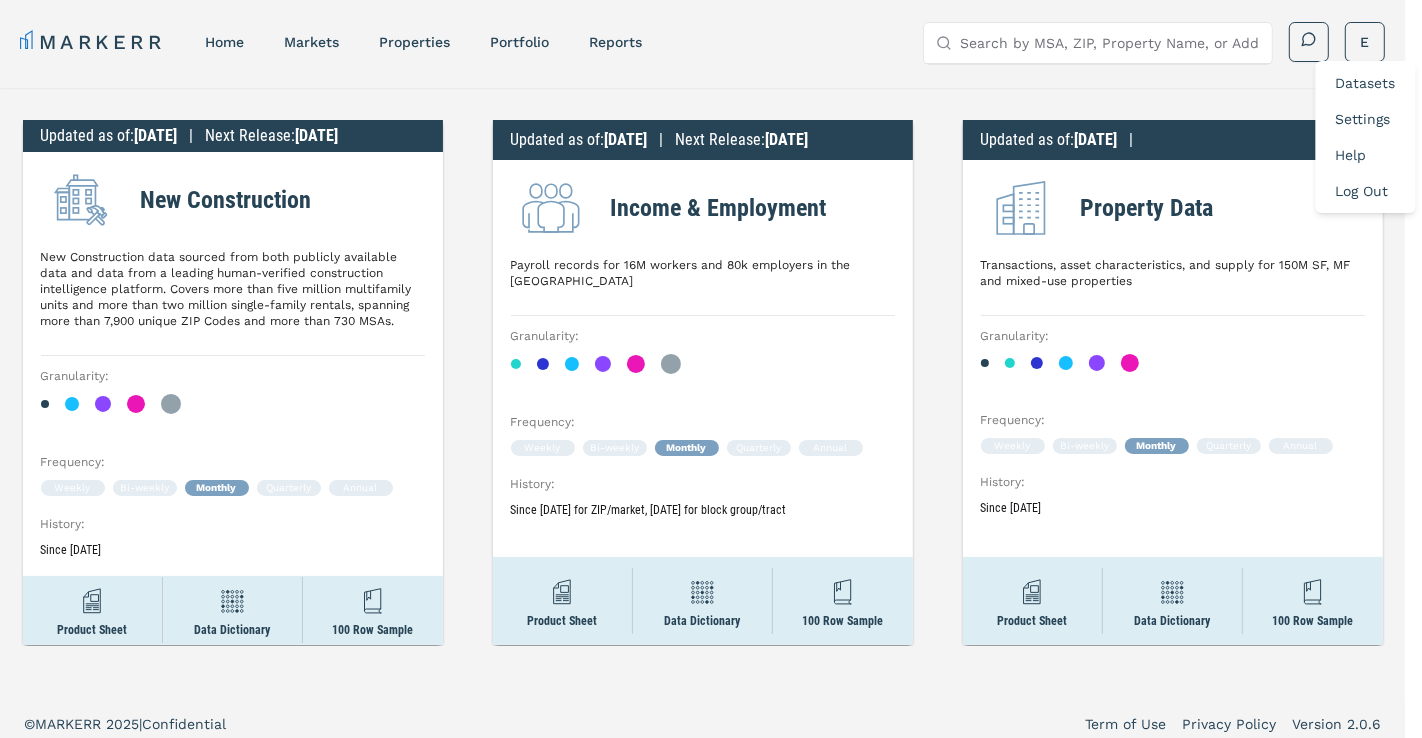 click on "Datasets" at bounding box center (1366, 83) 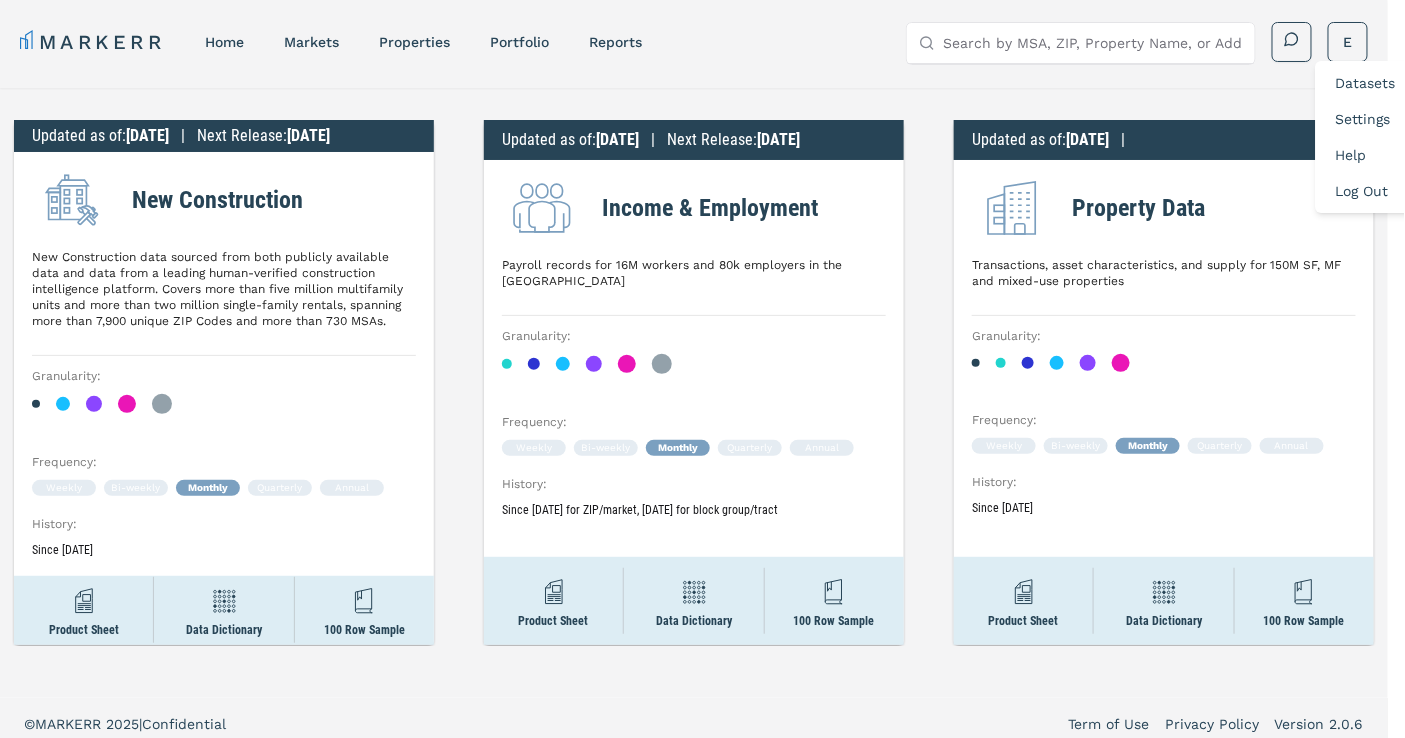 click on "MARKERR home markets properties Portfolio reports Search by MSA, ZIP, Property Name, or Address E Datasets Settings Help Log Out MARKERR Toggle menu Search by MSA, ZIP, Property Name, or Address home markets properties Portfolio reports E Updated as of :  6/30/2025  |  Next Release :  8/12/2025 New Construction New Construction data sourced from both publicly available data and data from a leading human-verified construction intelligence platform. Covers more than five million multifamily units and more than two million single-family rentals, spanning more than 7,900 unique ZIP Codes and more than 730 MSAs. Granularity : Frequency : Weekly Bi-weekly Monthly Quarterly Annual History : Since 2022 Product Sheet Data Dictionary 100 Row Sample Updated as of :  5/31/2025  |  Next Release :  8/28/2025 Income & Employment Payroll records for 16M workers and 80k employers in the US Granularity : Frequency : Weekly Bi-weekly Monthly Quarterly Annual History : Product Sheet Data Dictionary 100 Row Sample :  :" at bounding box center (702, 375) 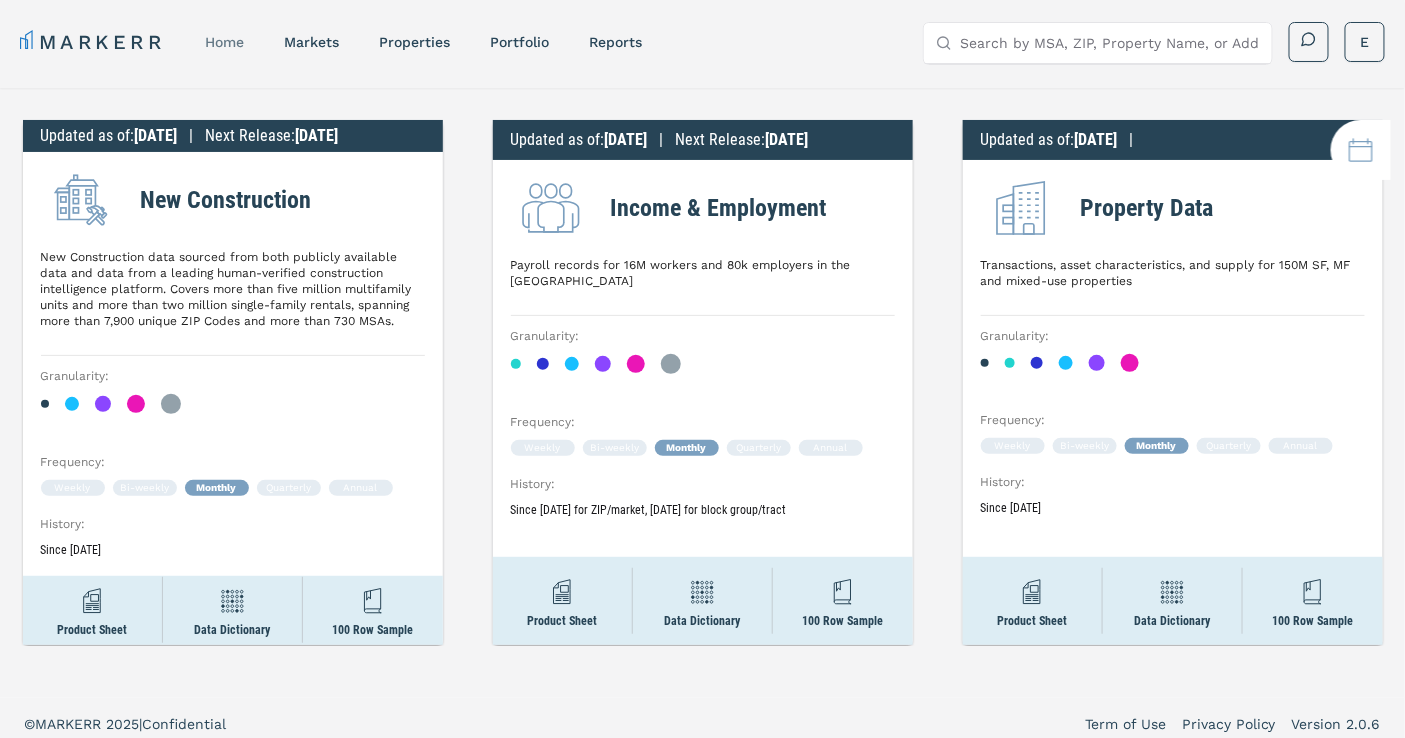 click on "home" at bounding box center (224, 42) 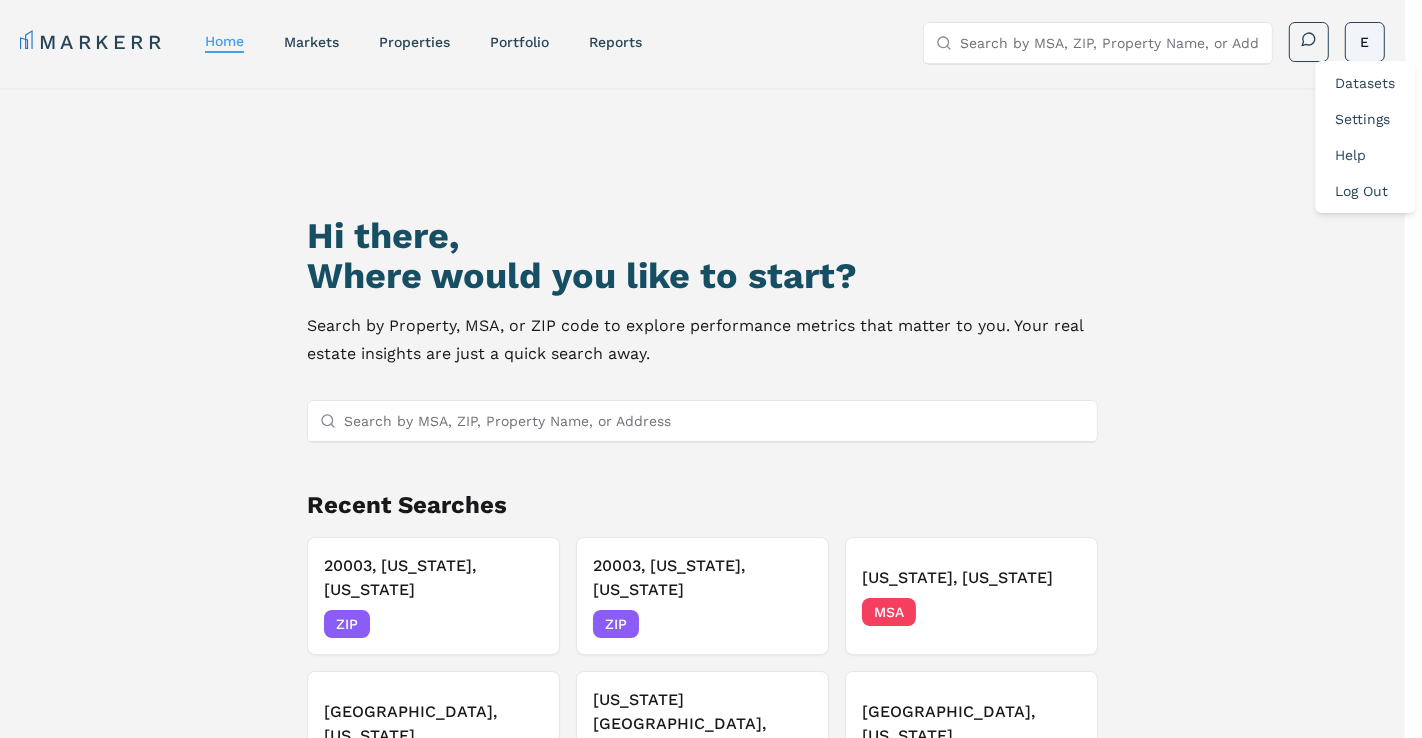 click on "MARKERR home markets properties Portfolio reports Search by MSA, ZIP, Property Name, or Address E Datasets Settings Help Log Out MARKERR Toggle menu Search by MSA, ZIP, Property Name, or Address home markets properties Portfolio reports E Hi there,  Where would you like to start? Search by Property, MSA, or ZIP code to explore performance metrics that matter to you. Your real estate insights are just a quick search away. Search by MSA, ZIP, Property Name, or Address Recent Searches 20003, Washington, District of Columbia ZIP 07/18/2025 20003, Washington, District of Columbia ZIP 07/18/2025 Washington, District of Columbia MSA 07/18/2025 Atlanta, Georgia MSA 07/17/2025 New York City, New York MSA 07/17/2025 Boston, Massachusetts MSA 07/17/2025 Aberdeen, South Dakota MSA 07/17/2025 01940, Lynnfield, Massachusetts ZIP 07/17/2025 The Ellington Property 07/16/2025 Manchester, Ohio MSA 07/09/2025 ©  MARKERR   2025  |  Confidential Term of Use Privacy Policy Version 2.0.6" at bounding box center [711, 455] 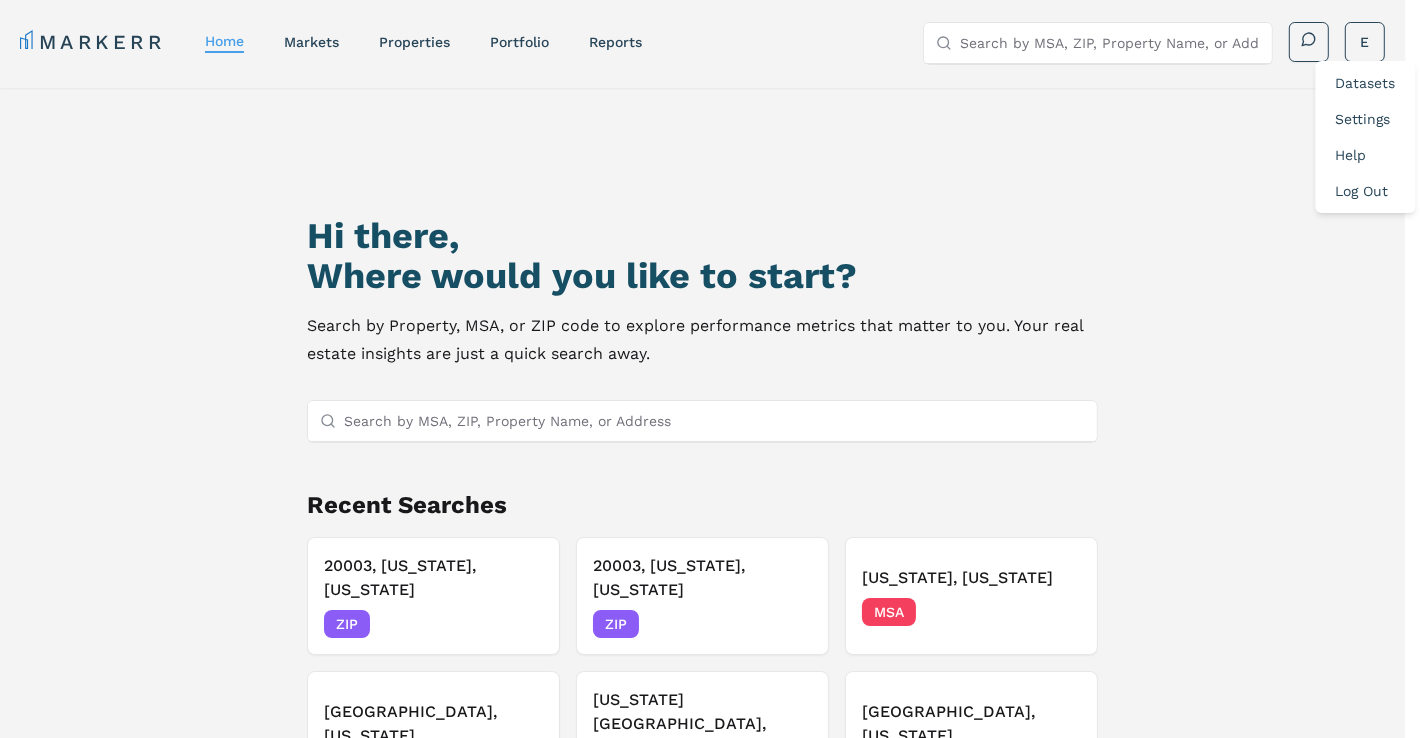 click on "Datasets" at bounding box center [1366, 83] 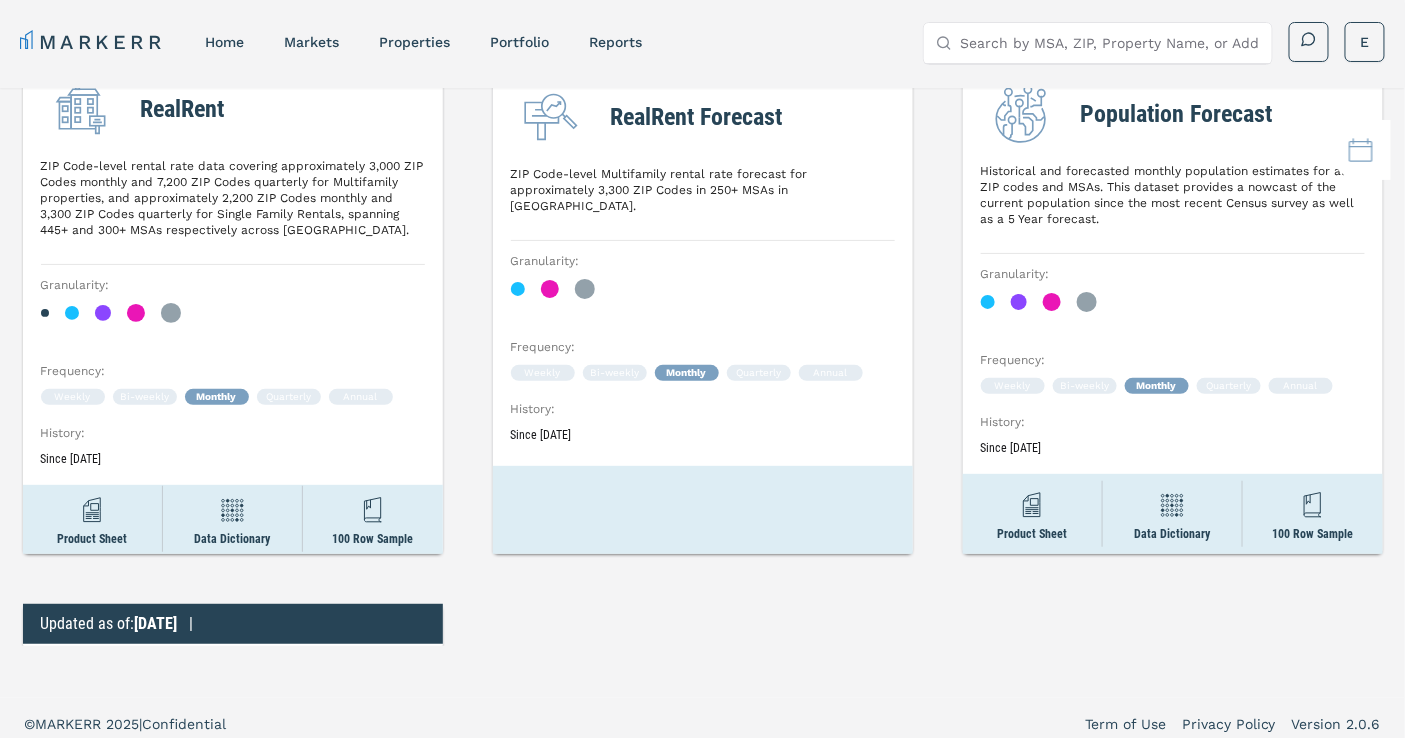 scroll, scrollTop: 555, scrollLeft: 0, axis: vertical 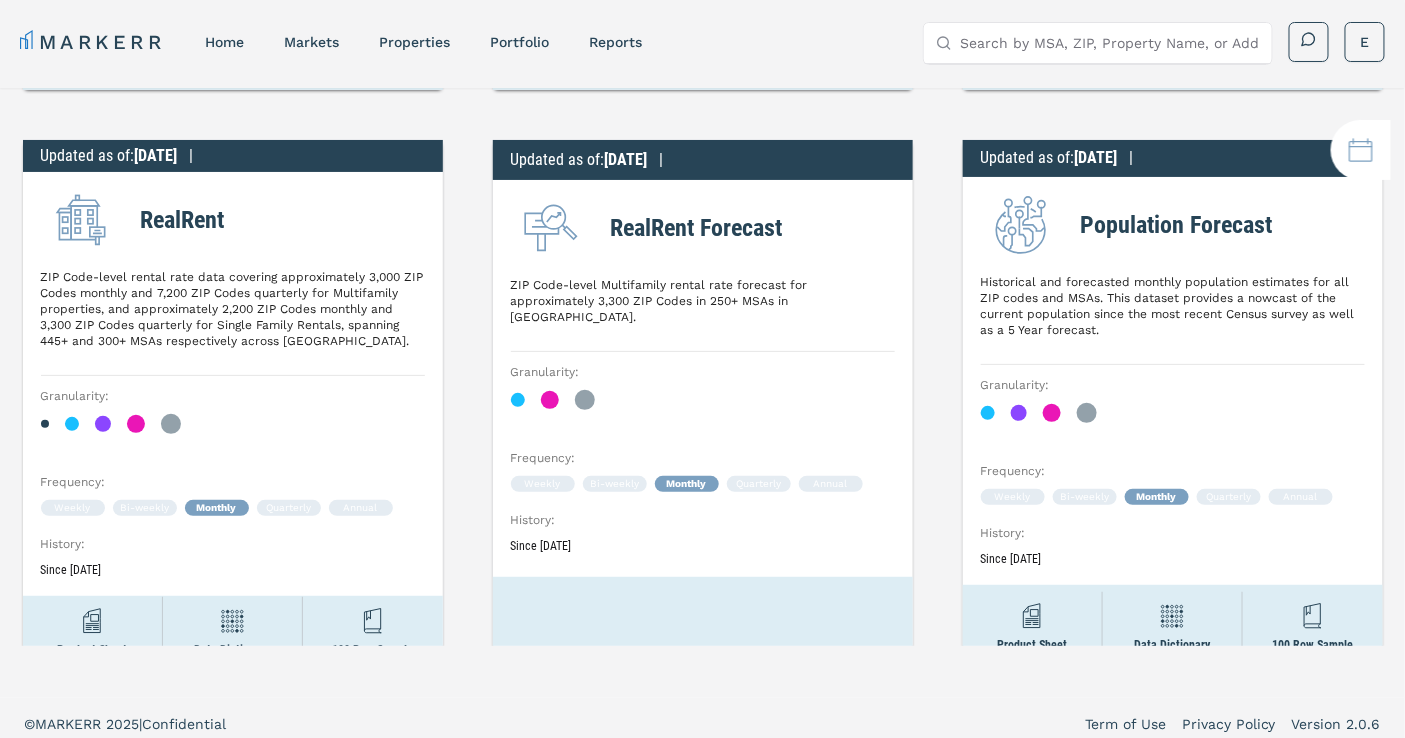 click on "RealRent Forecast ZIP Code-level Multifamily rental rate forecast for approximately 3,300 ZIP Codes in 250+ MSAs in the United States. Granularity : Frequency : Weekly Bi-weekly Monthly Quarterly Annual History : Since 2021" at bounding box center [703, 373] 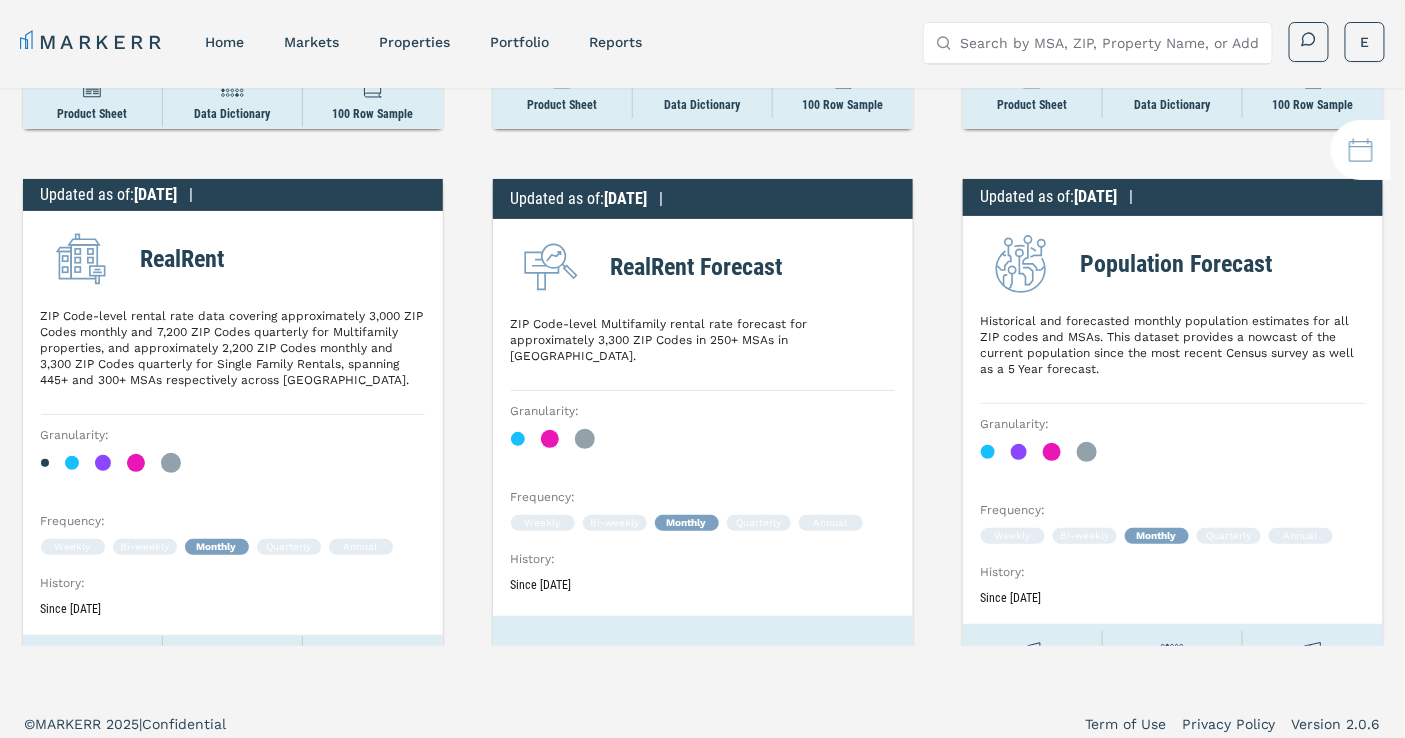 scroll, scrollTop: 555, scrollLeft: 0, axis: vertical 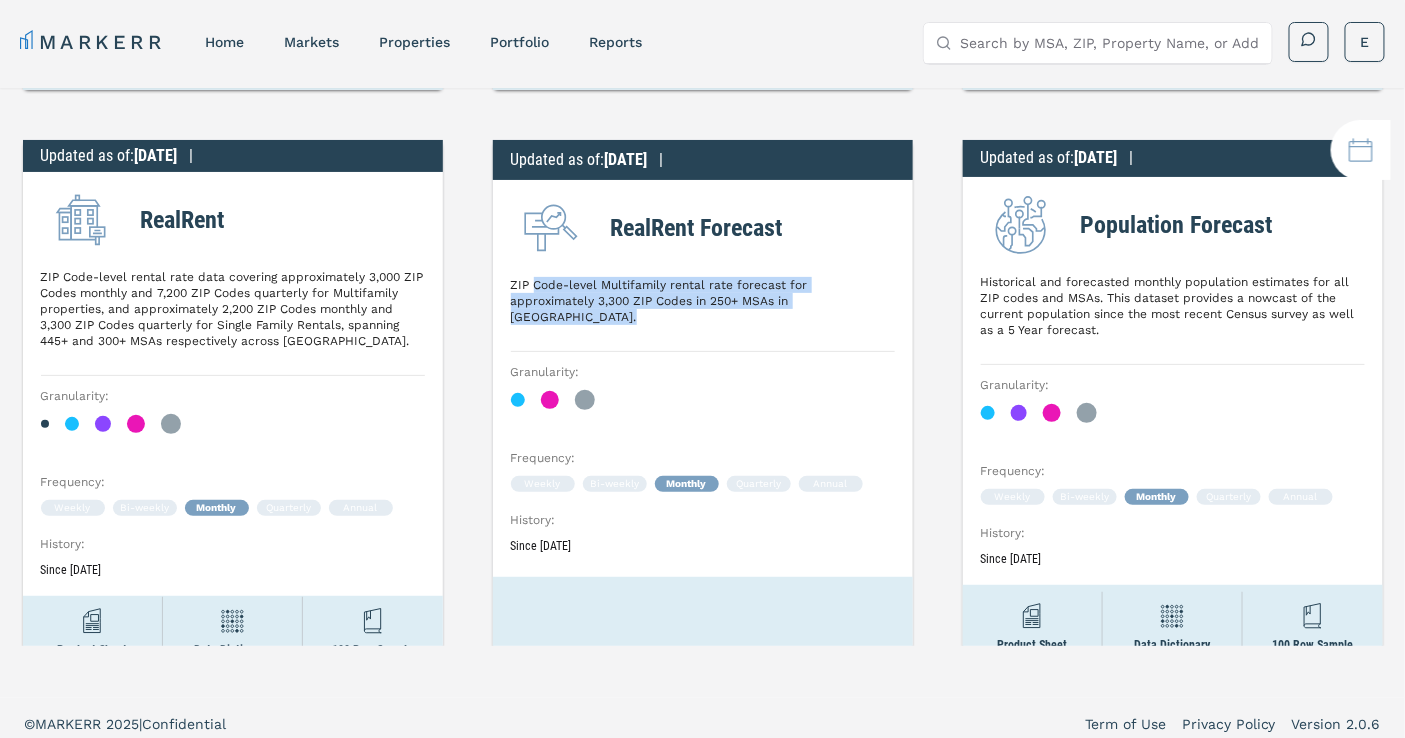 drag, startPoint x: 525, startPoint y: 285, endPoint x: 837, endPoint y: 315, distance: 313.439 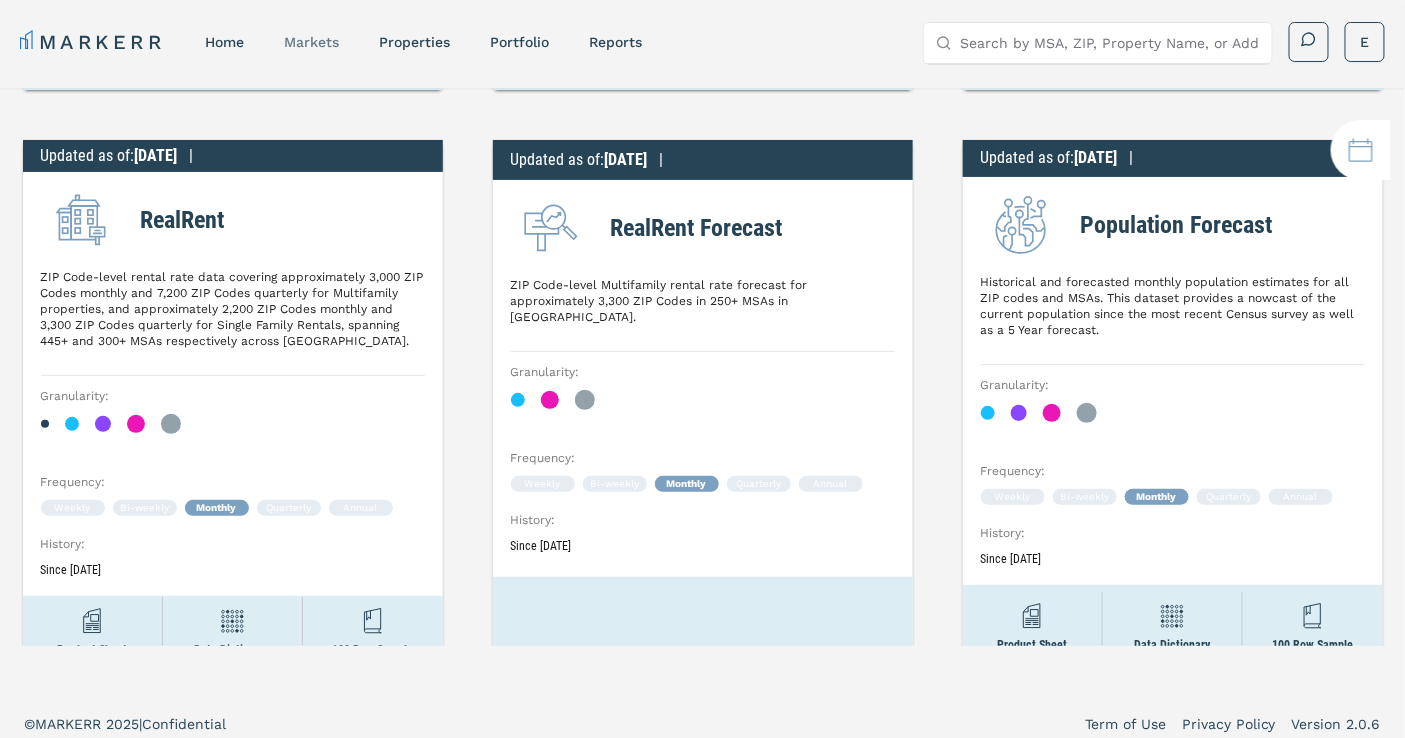 click on "markets" at bounding box center [311, 42] 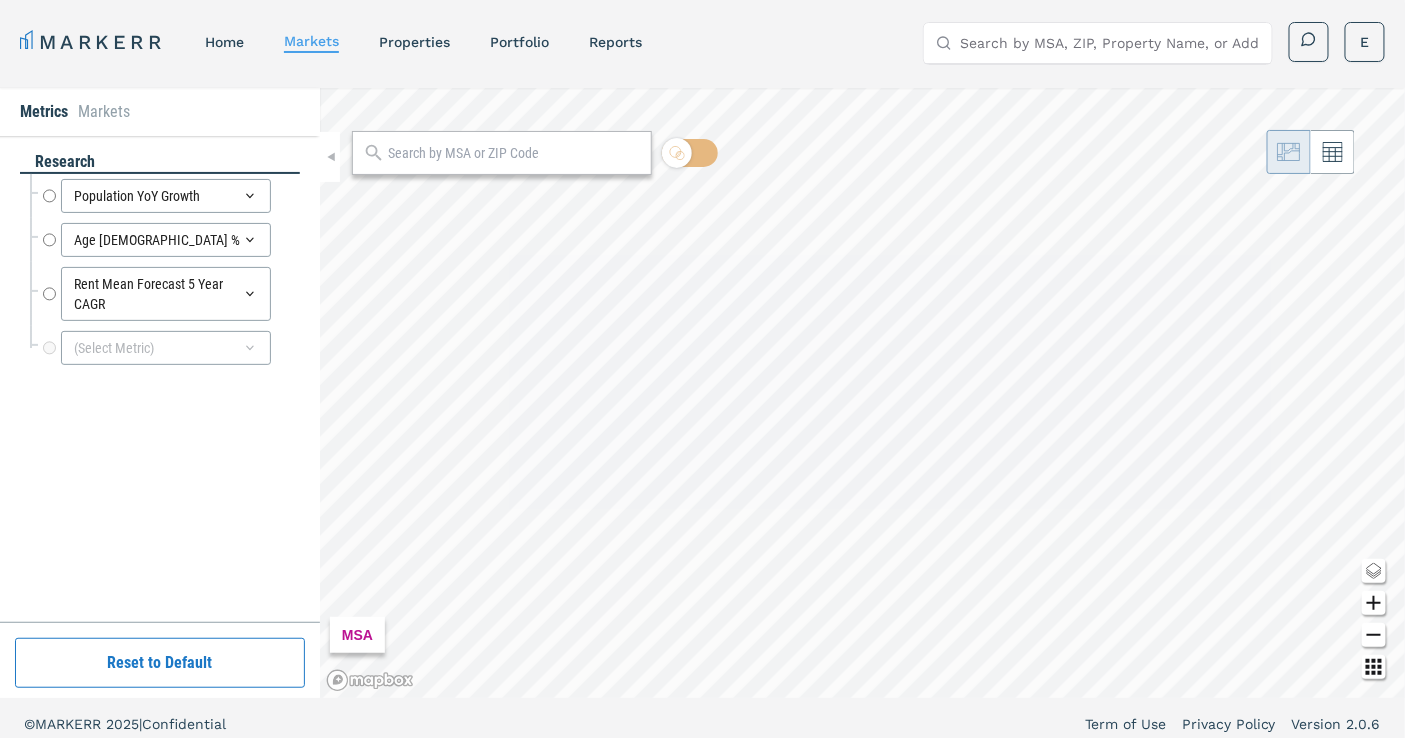 radio on "true" 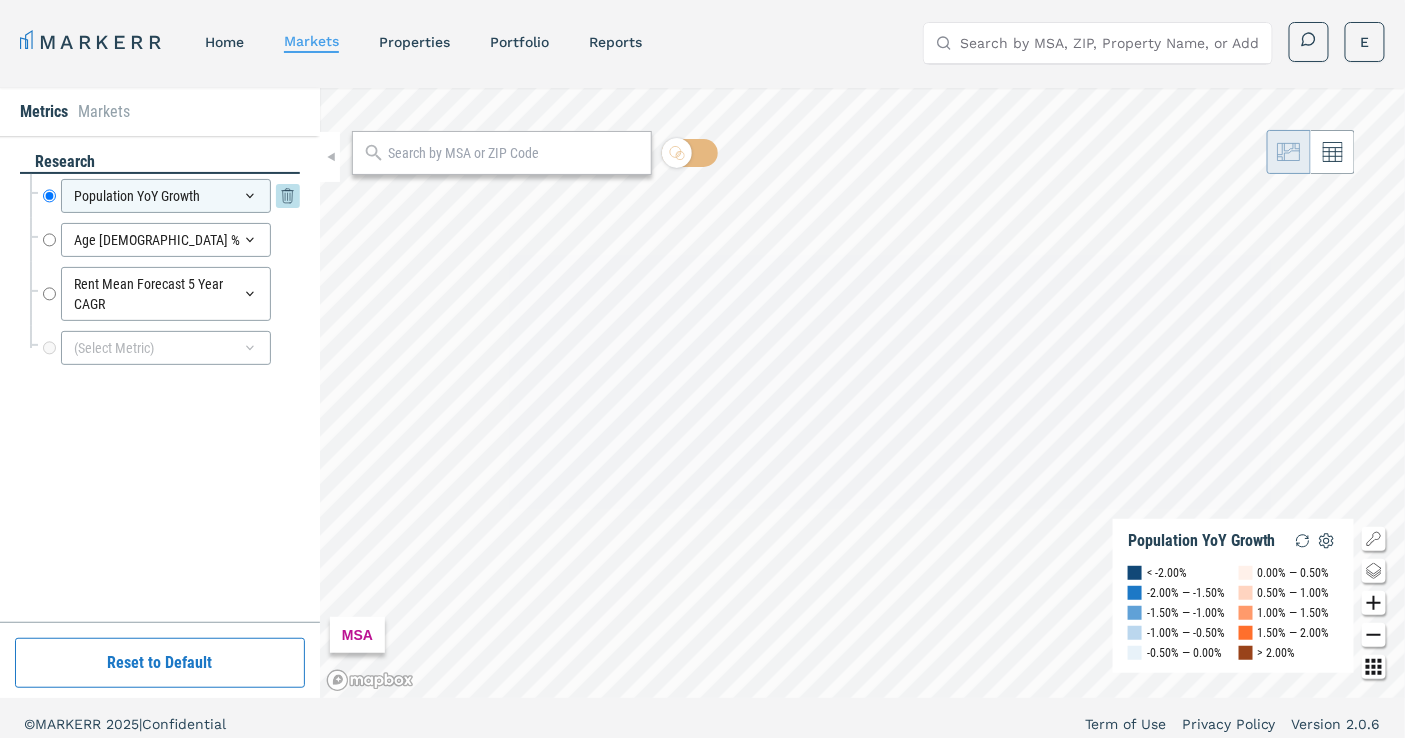 click on "Population YoY Growth" at bounding box center (166, 196) 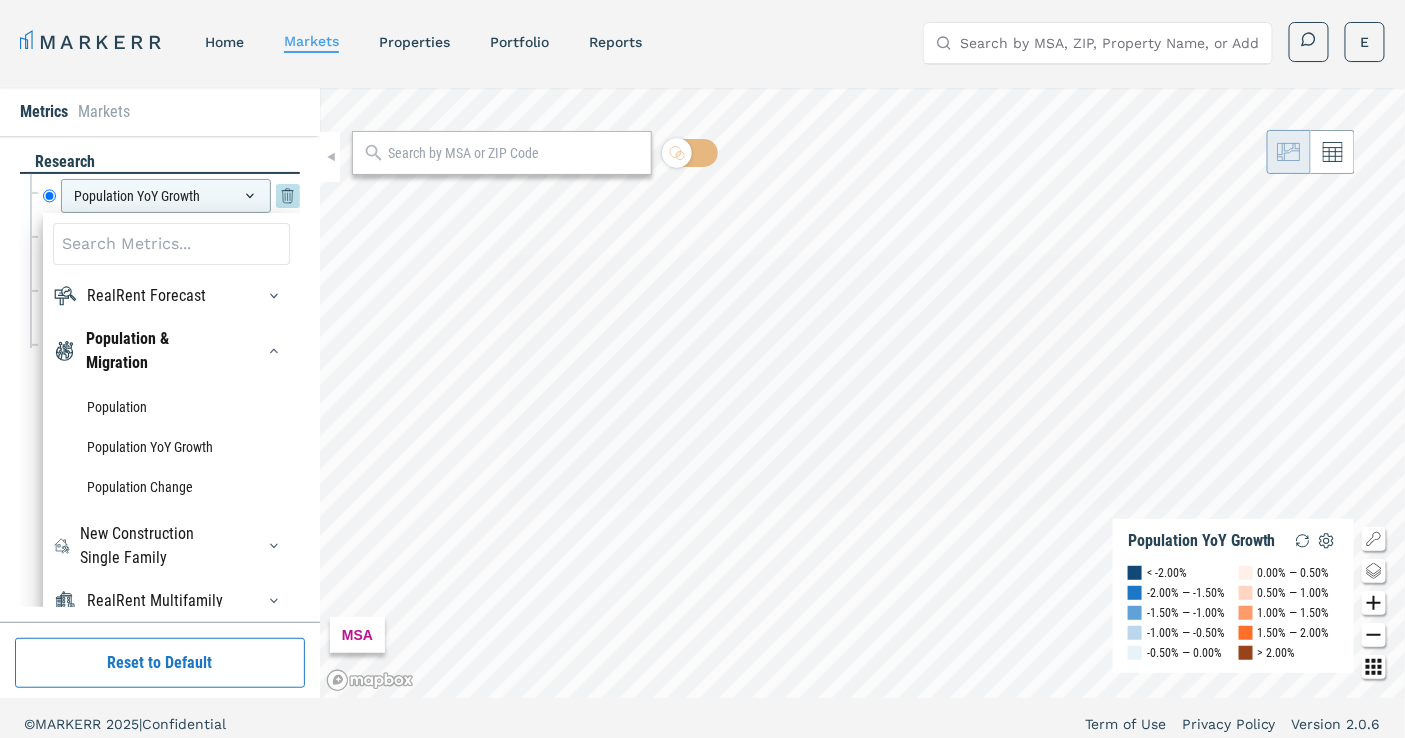 click on "Population YoY Growth" at bounding box center [166, 196] 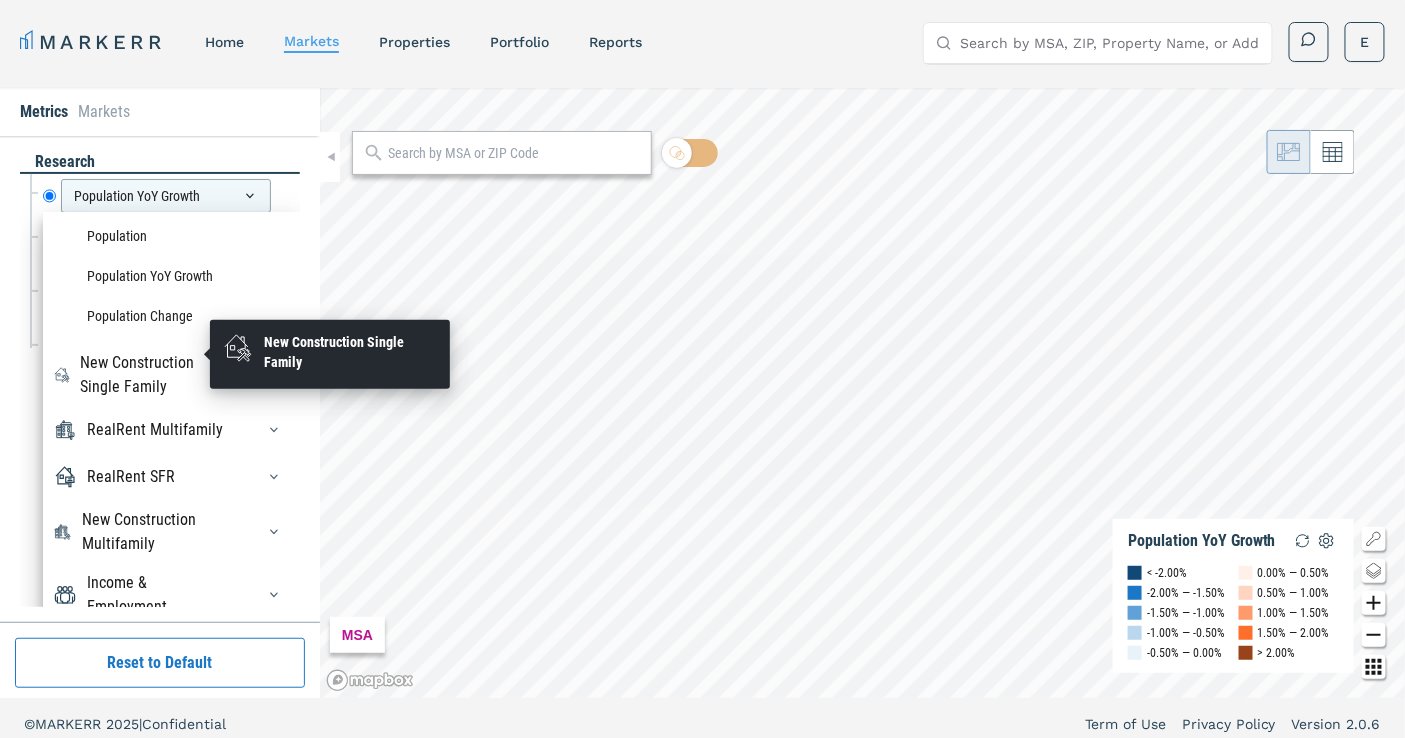 scroll, scrollTop: 200, scrollLeft: 0, axis: vertical 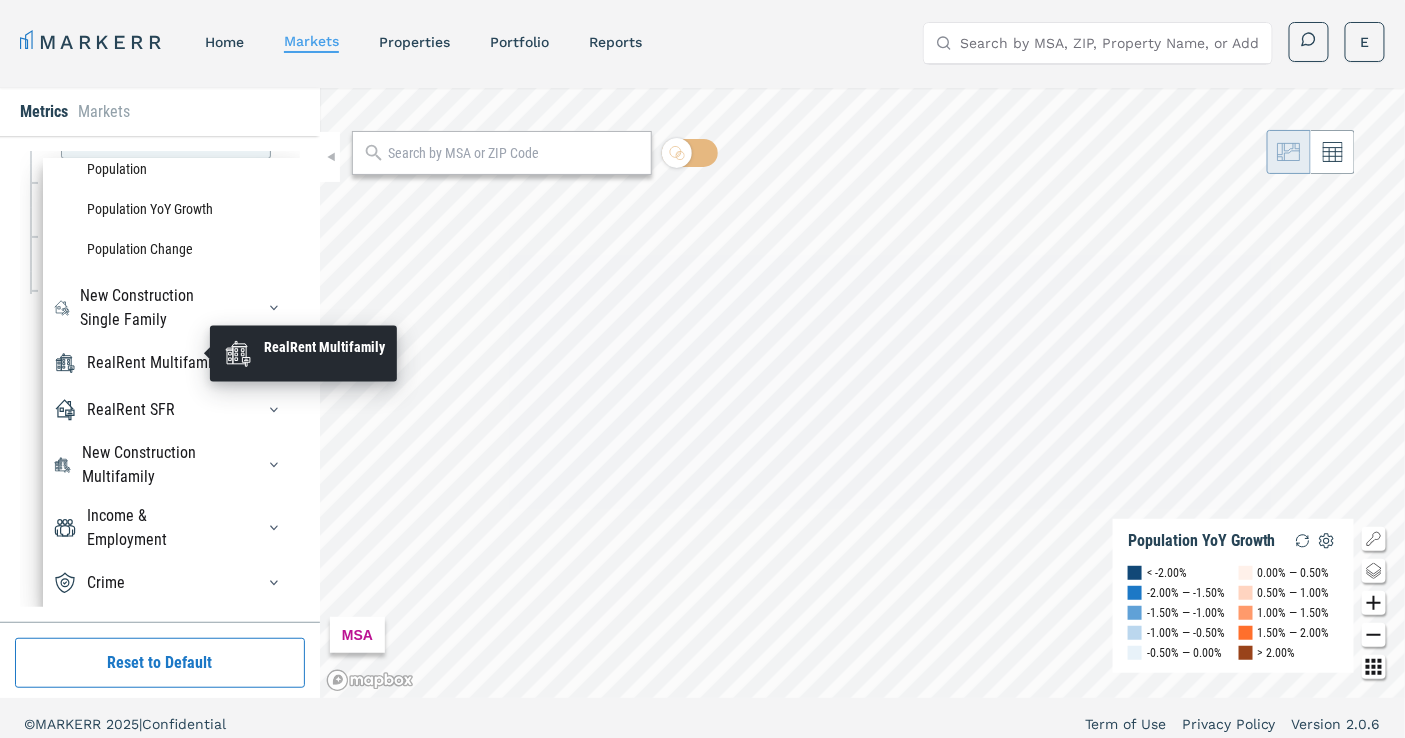 click on "RealRent Multifamily" at bounding box center [155, 363] 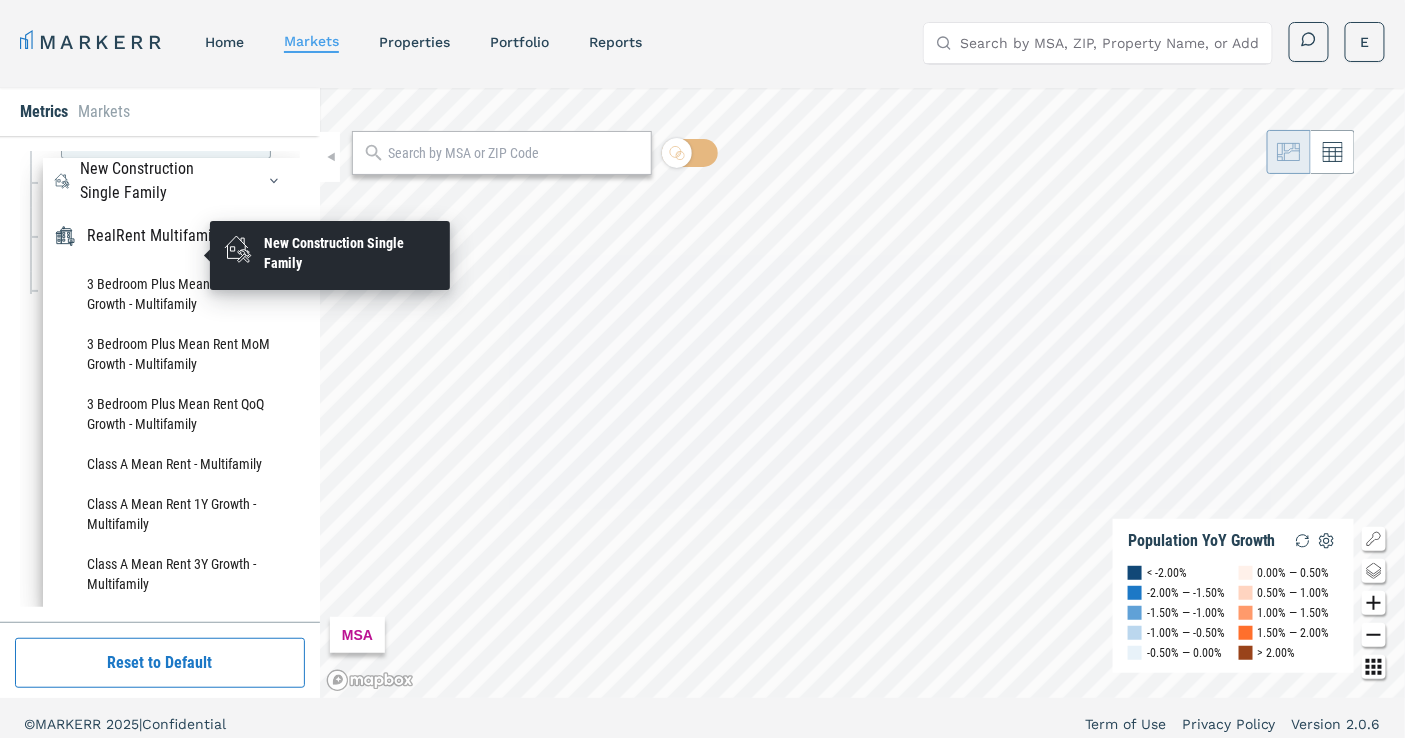 scroll, scrollTop: 0, scrollLeft: 0, axis: both 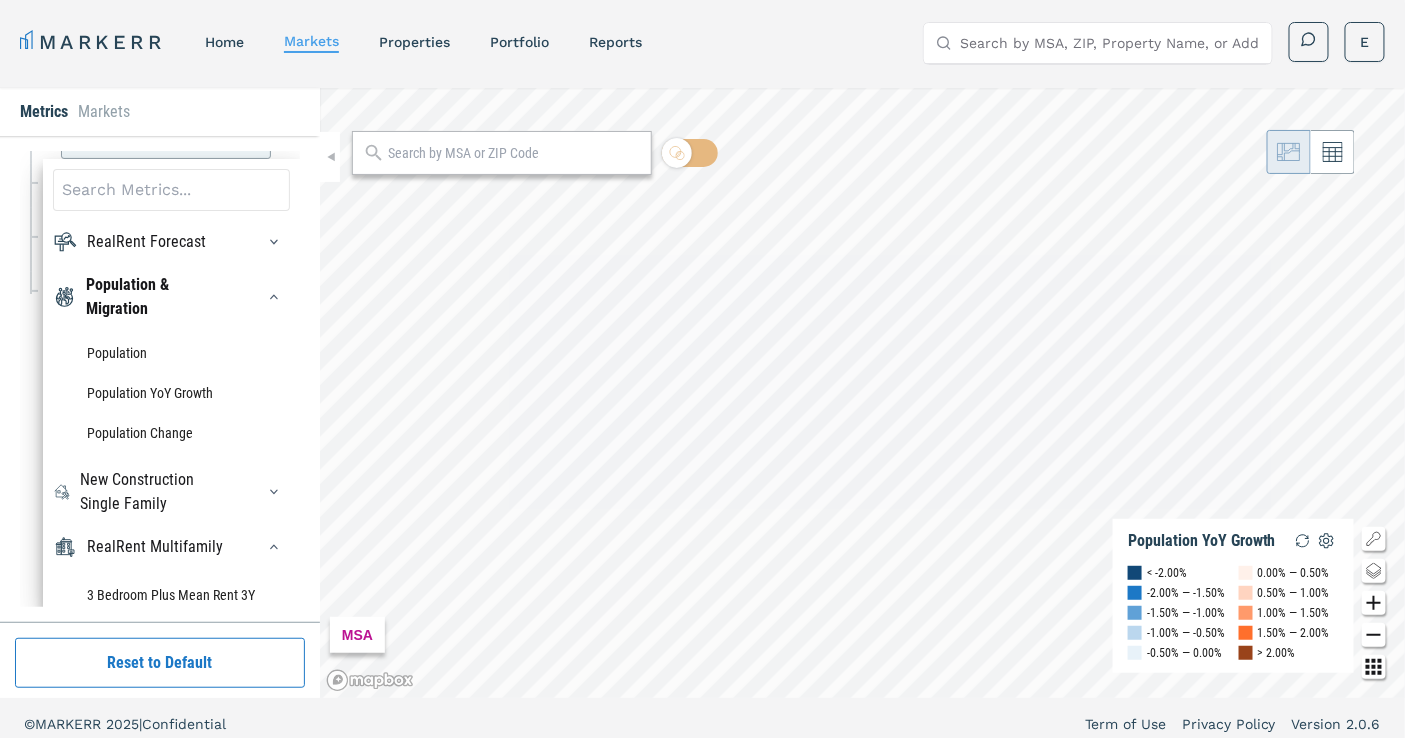click at bounding box center (171, 190) 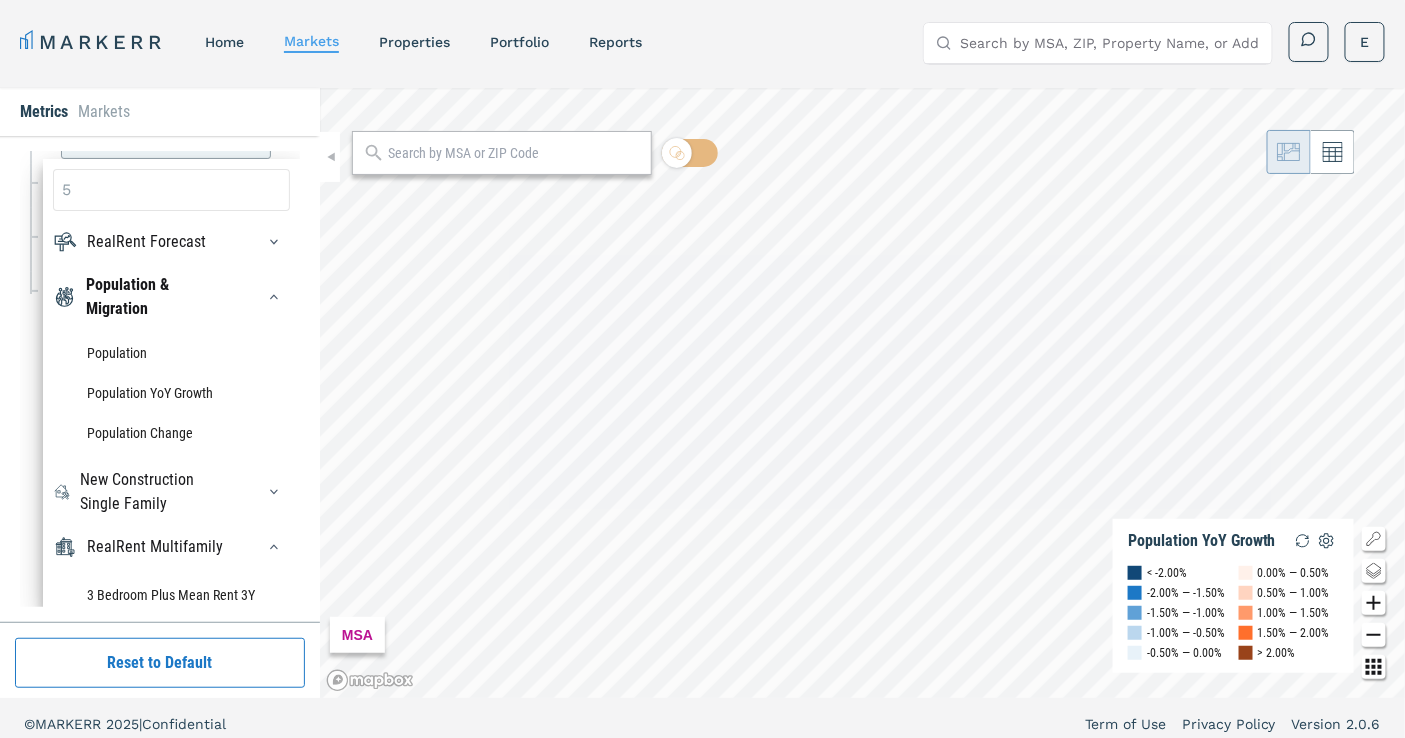 scroll, scrollTop: 0, scrollLeft: 0, axis: both 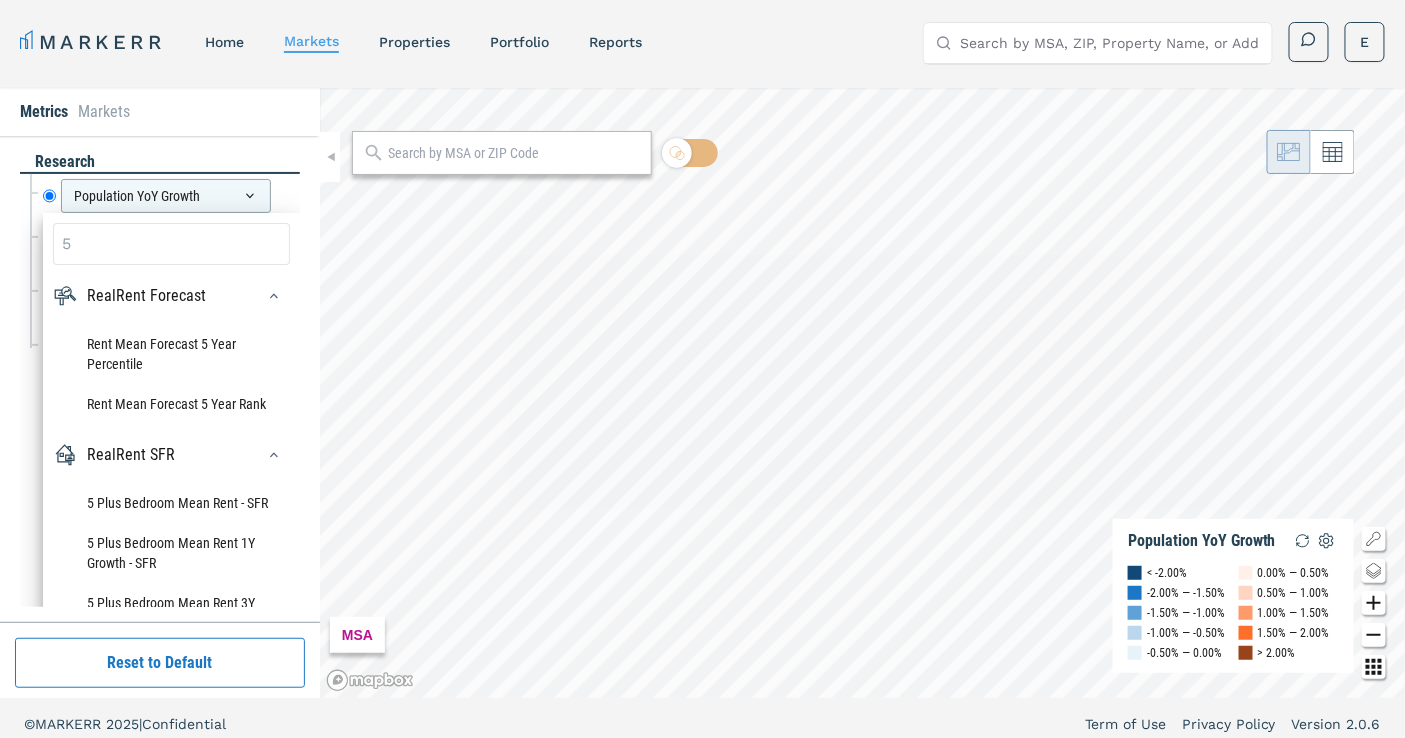type on "5 y" 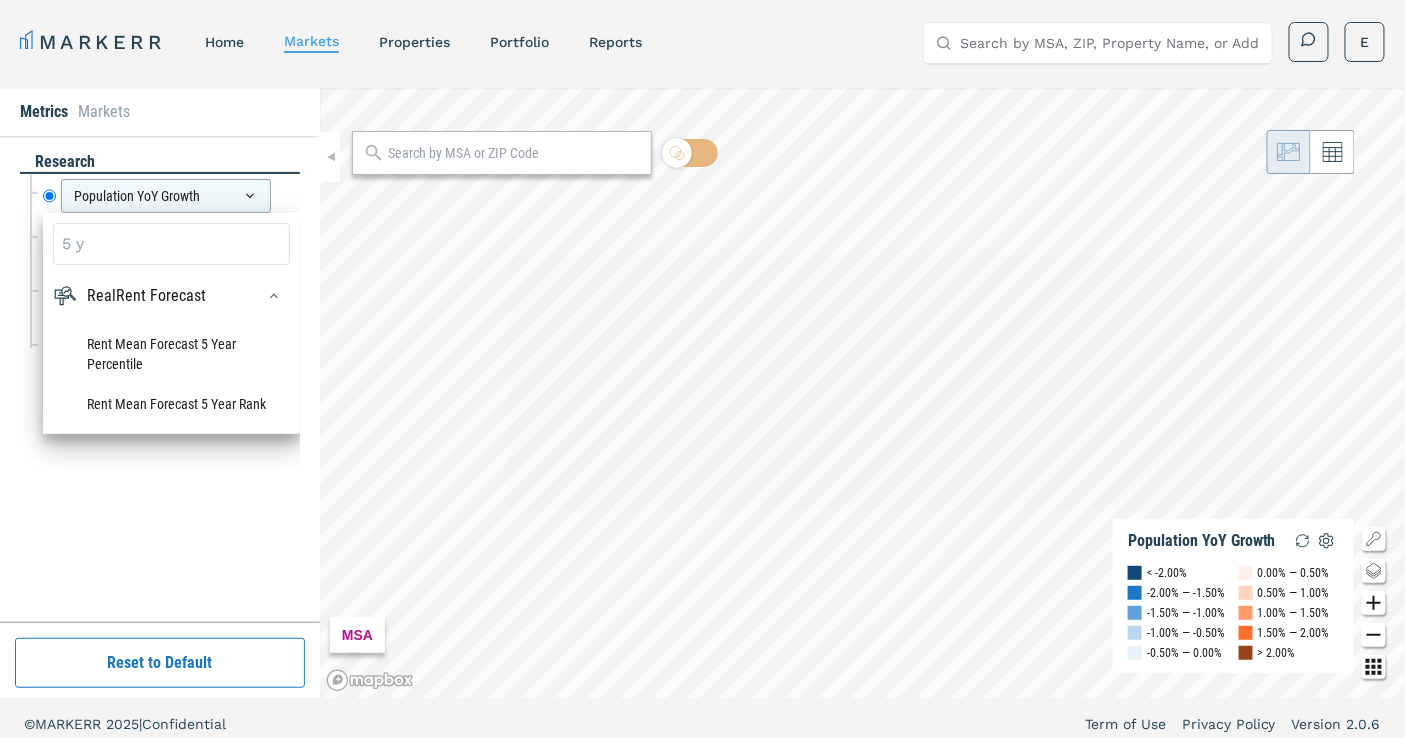 click on "research Population YoY Growth Population YoY Growth 5 y RealRent Forecast Rent Mean Forecast 5 Year Percentile Rent Mean Forecast 5 Year Rank Age 25-34 % Age 25-34 % Rent Mean Forecast 5 Year CAGR Rent Mean Forecast 5 Year CAGR (Select Metric)" at bounding box center [160, 379] 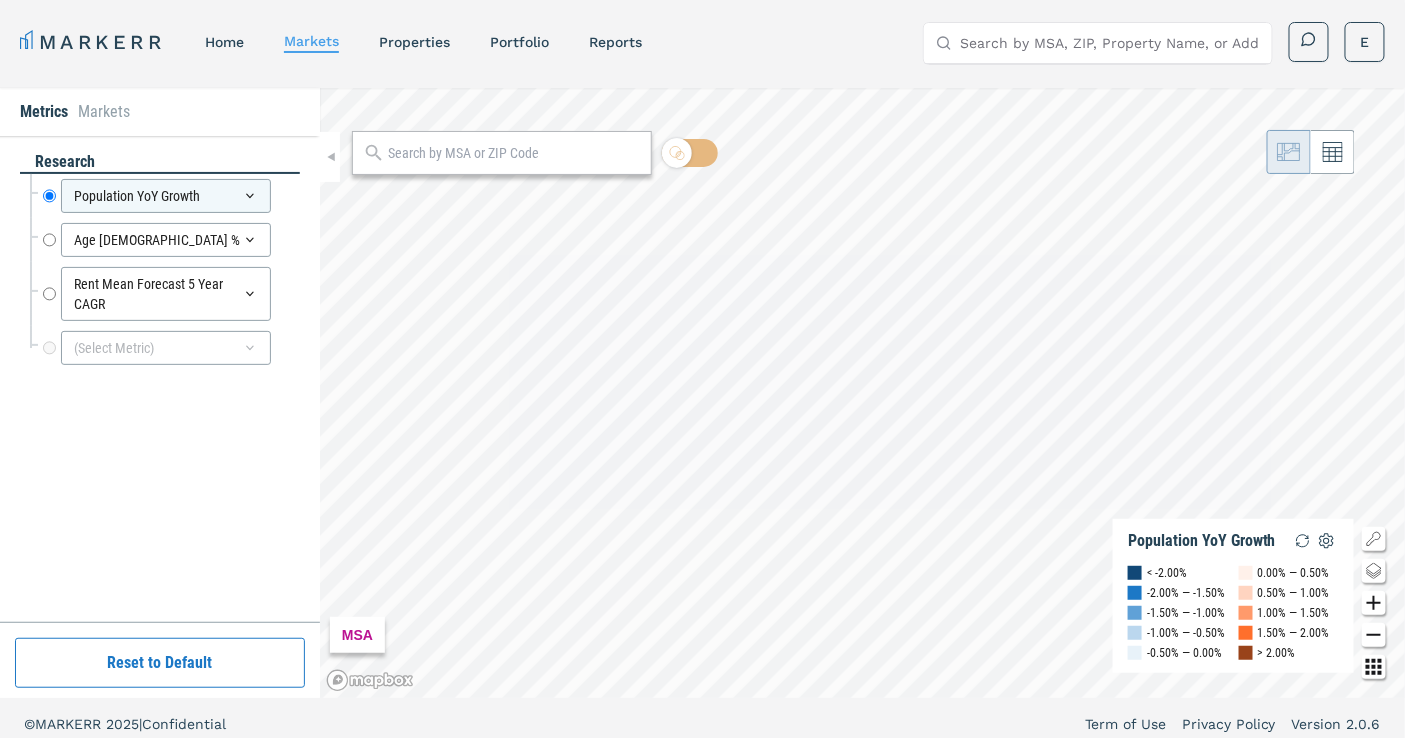 click on "research Population YoY Growth Population YoY Growth Age 25-34 % Age 25-34 % Rent Mean Forecast 5 Year CAGR Rent Mean Forecast 5 Year CAGR (Select Metric)" at bounding box center [160, 379] 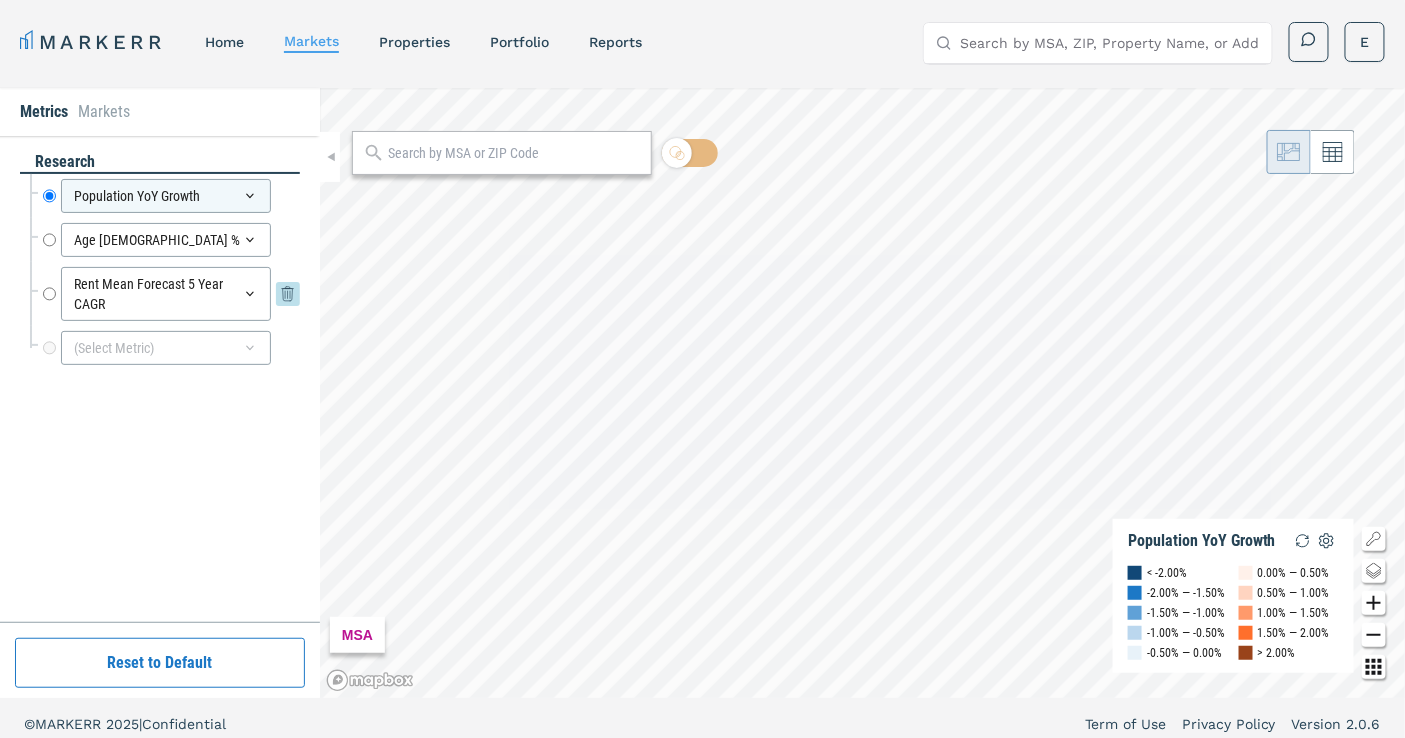 click on "Rent Mean Forecast 5 Year CAGR" at bounding box center [49, 294] 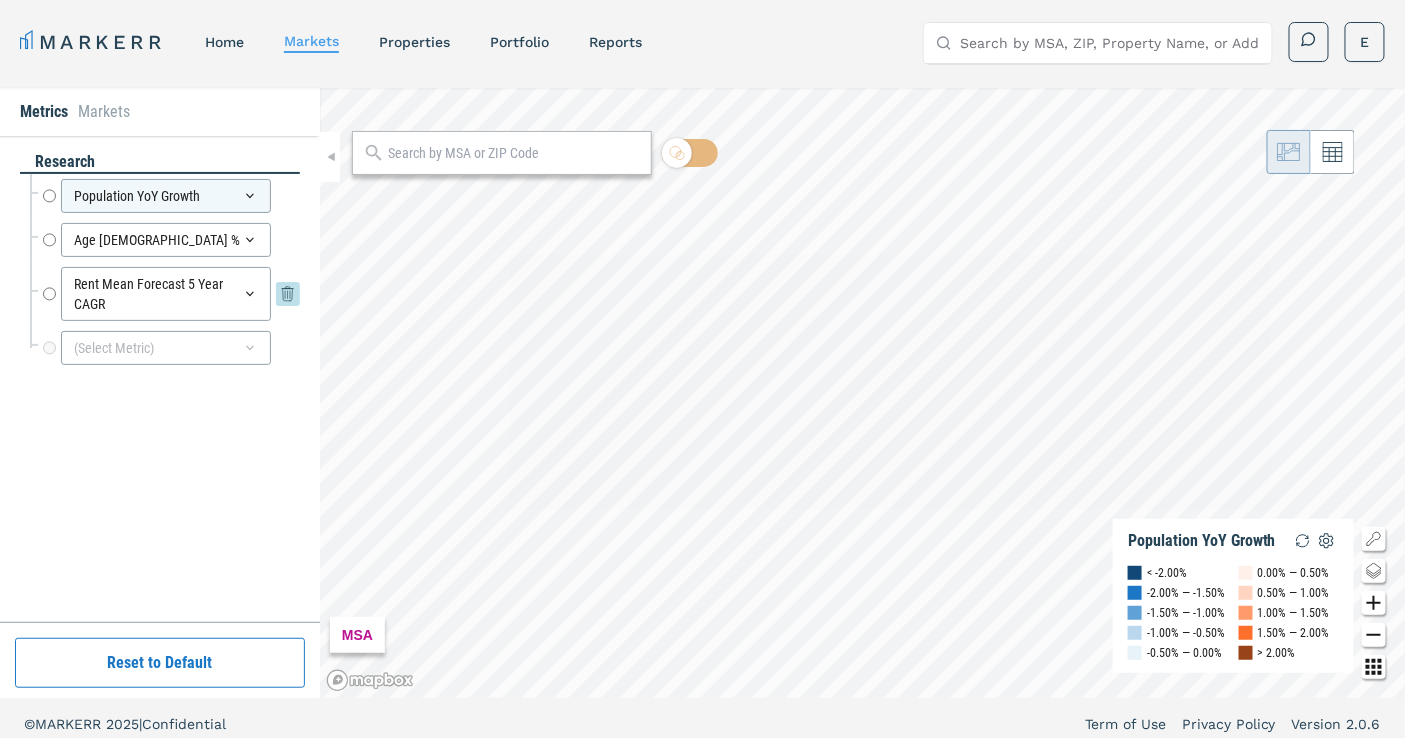 radio on "true" 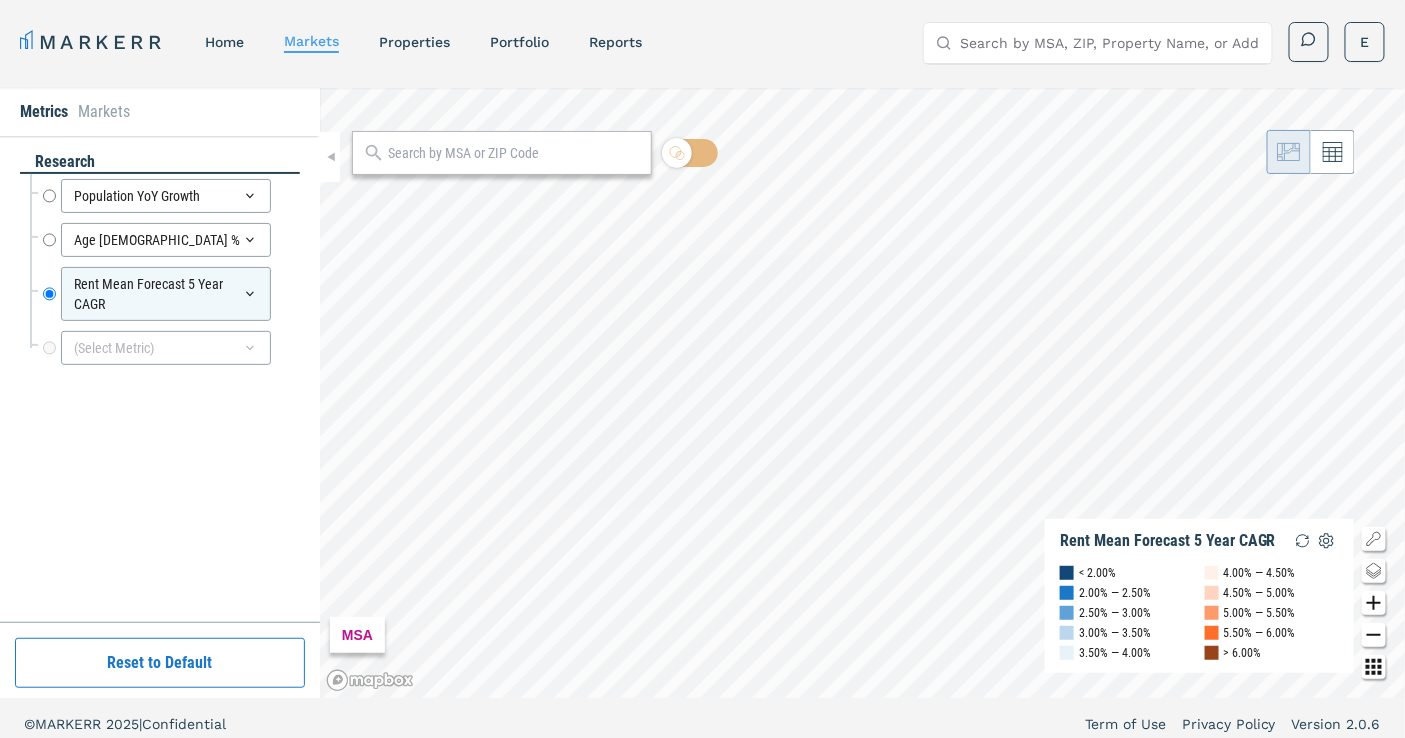 click at bounding box center (514, 153) 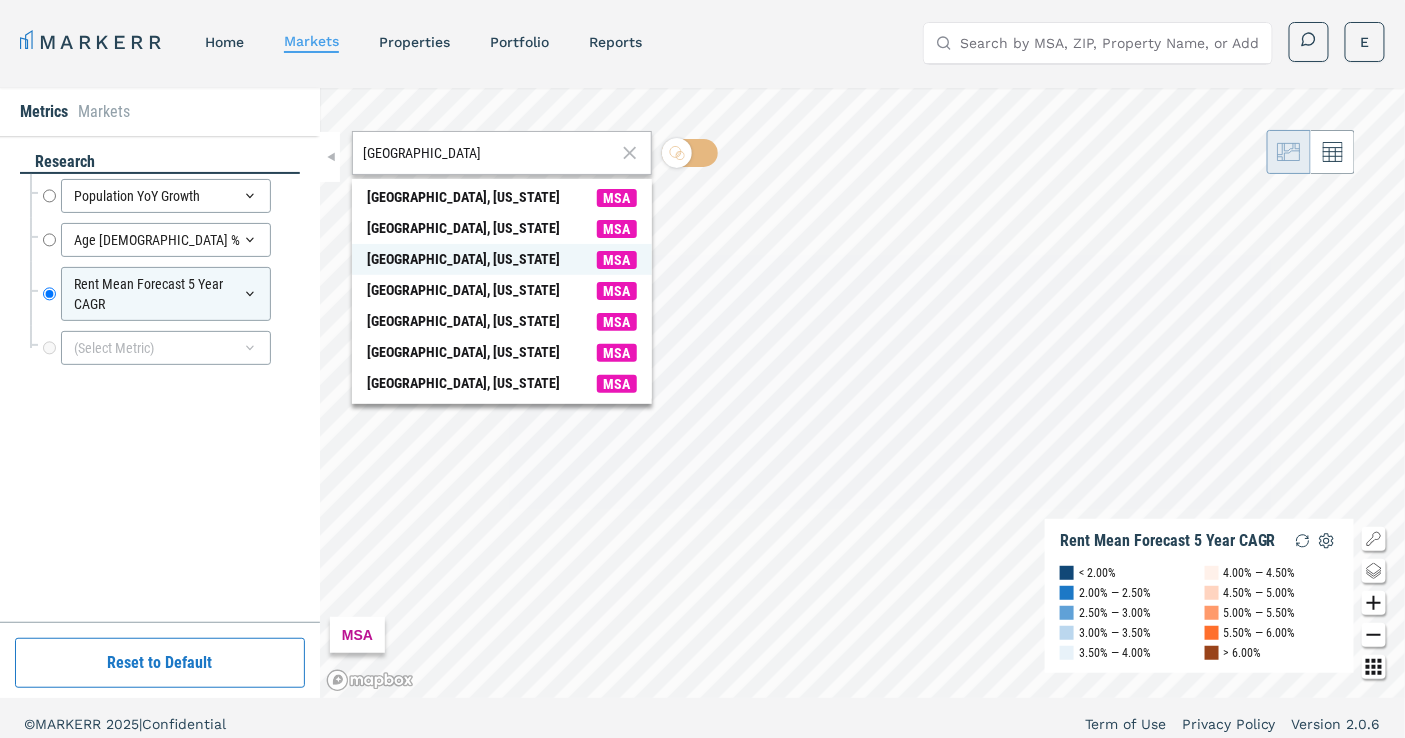 type on "atlanta" 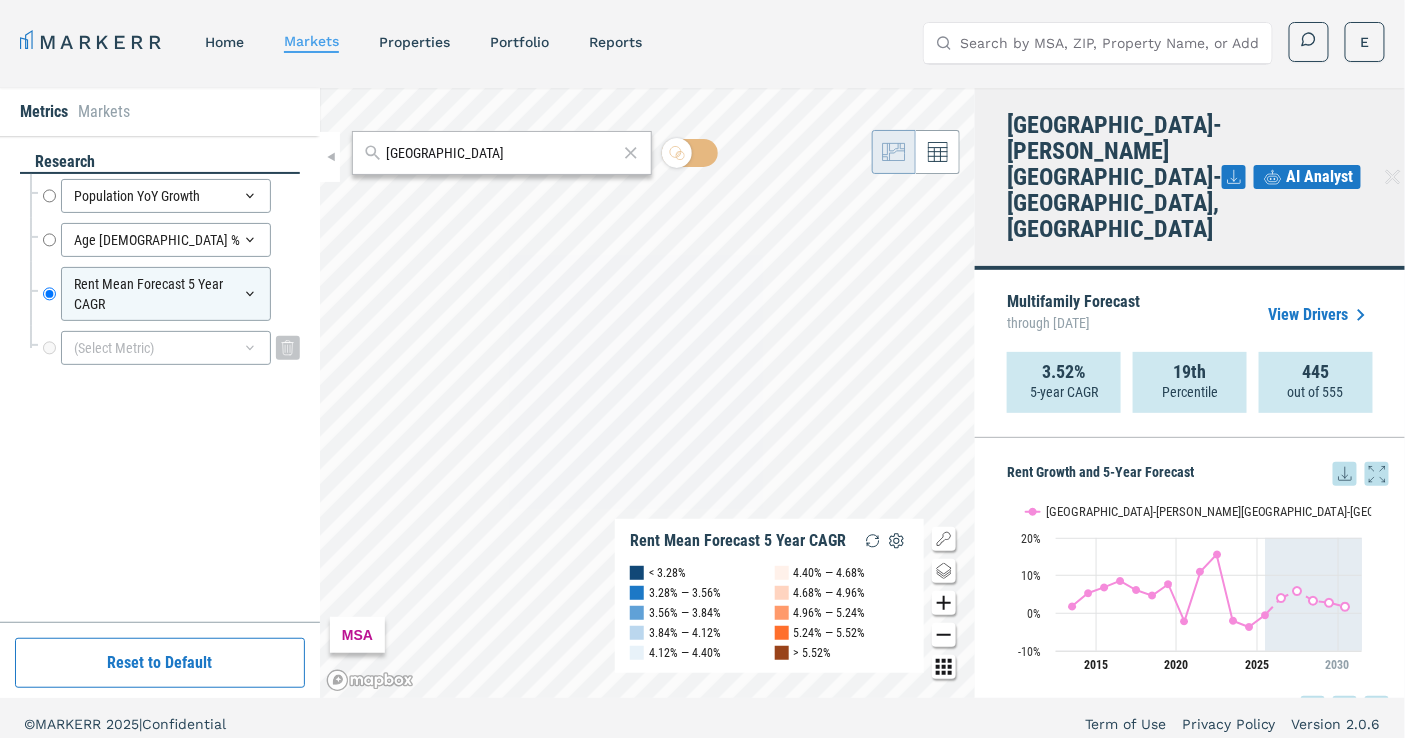 click on "(Select Metric)" at bounding box center (166, 348) 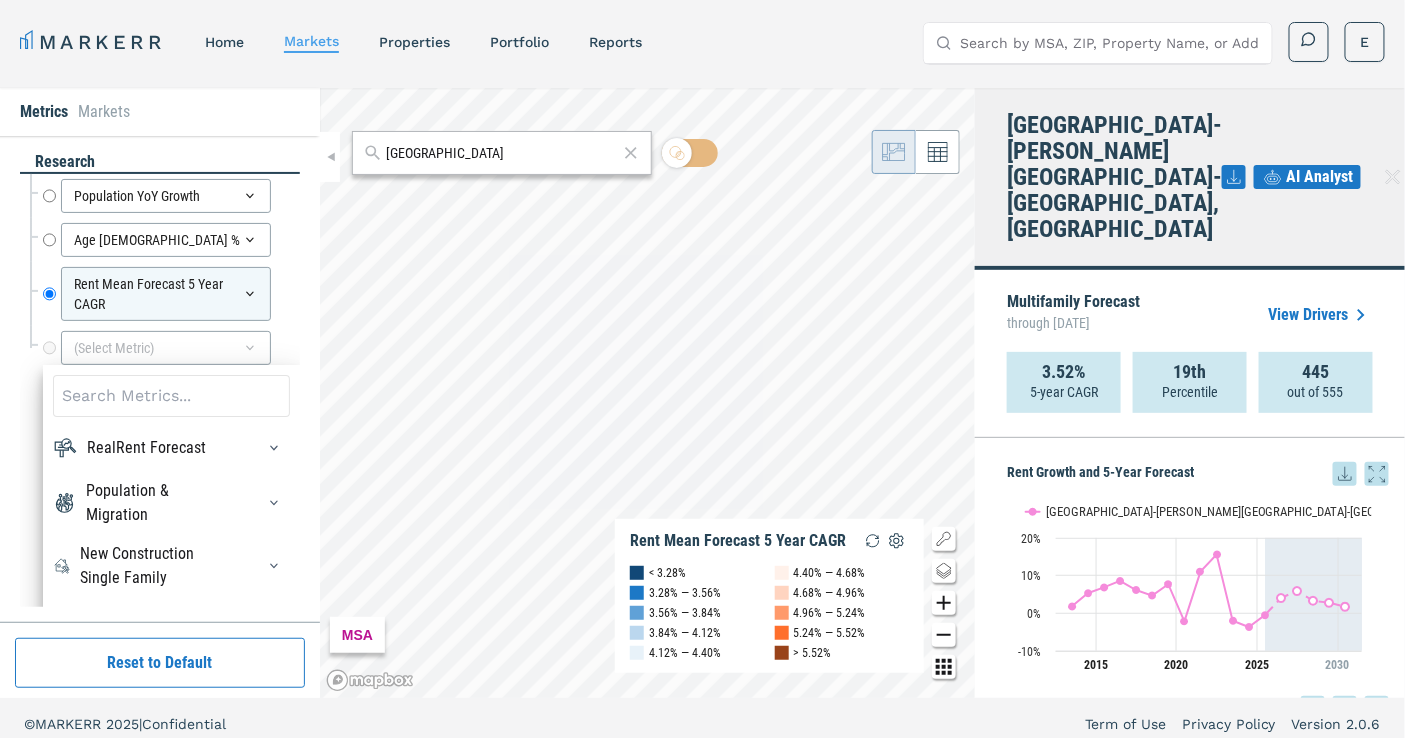 click at bounding box center (171, 396) 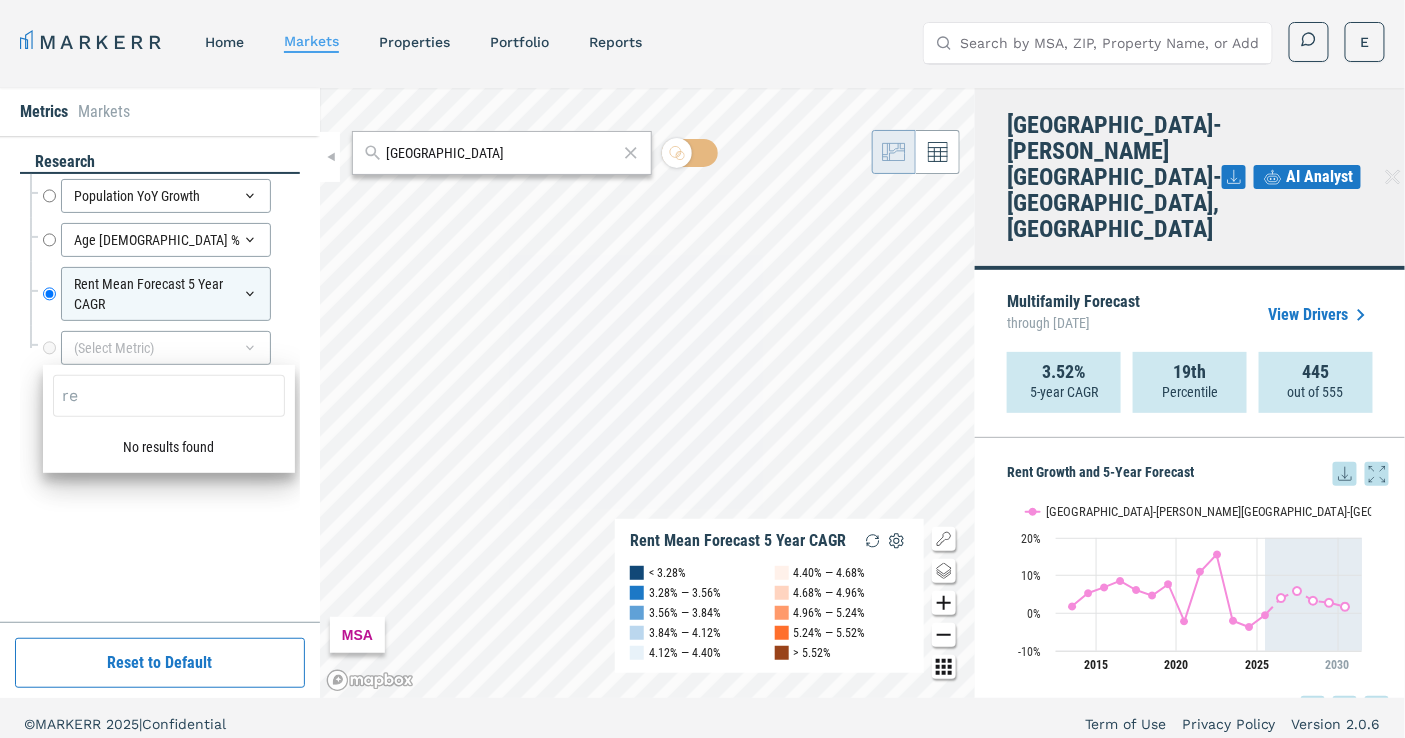 type on "r" 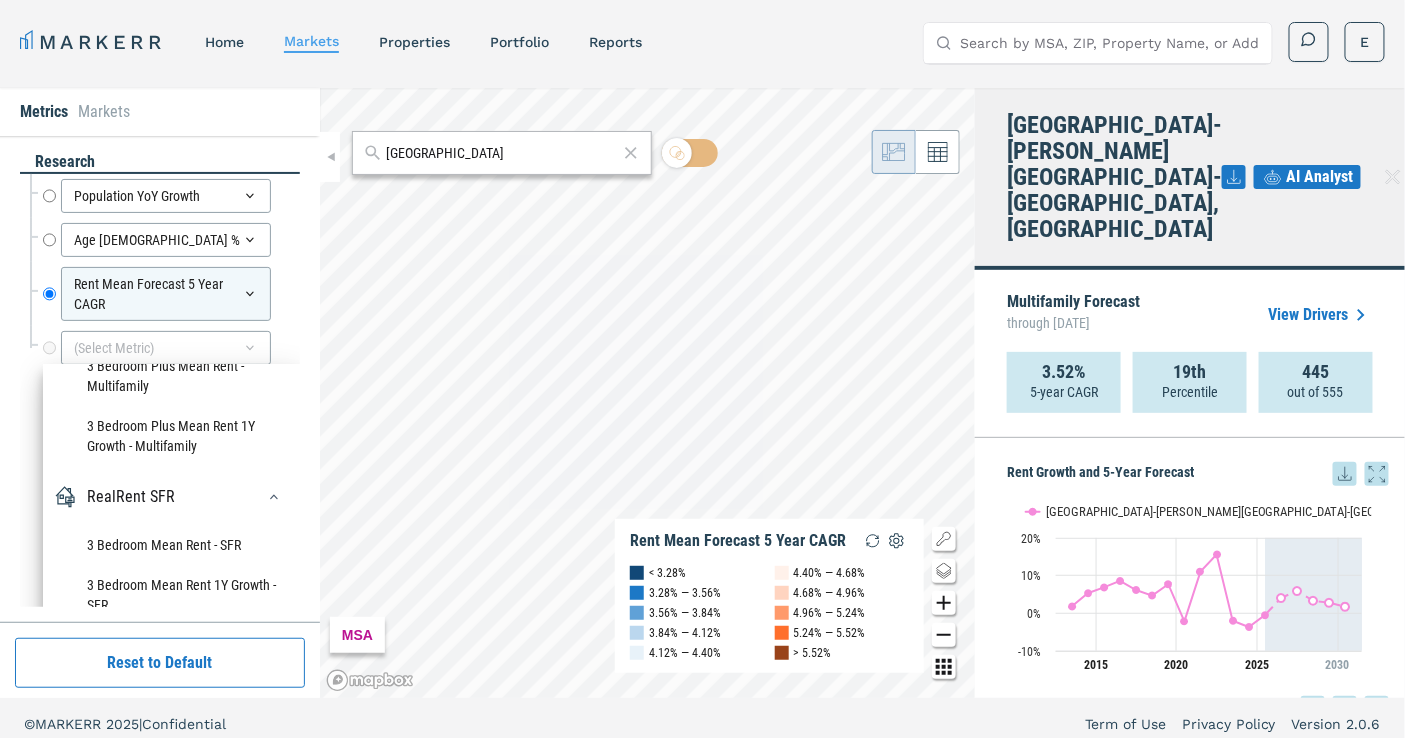 scroll, scrollTop: 326, scrollLeft: 0, axis: vertical 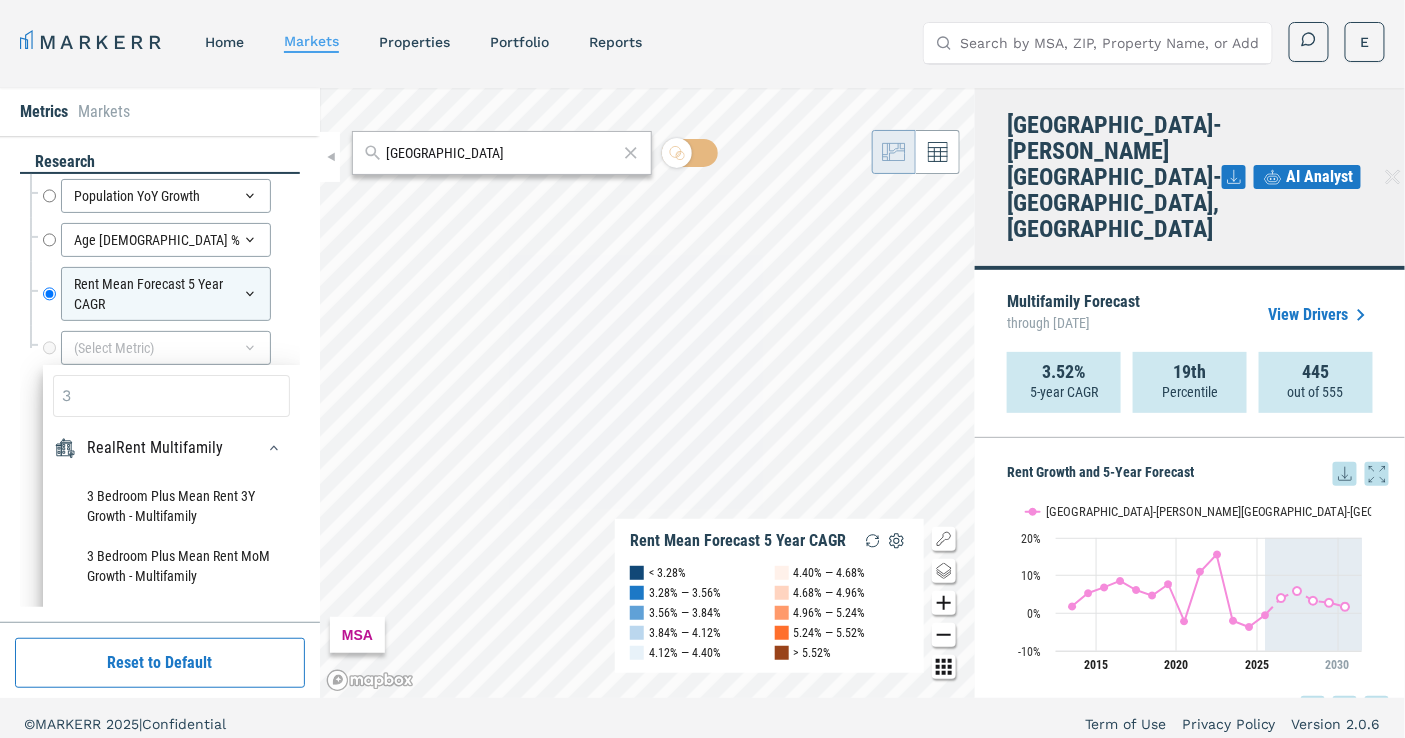 type on "3" 